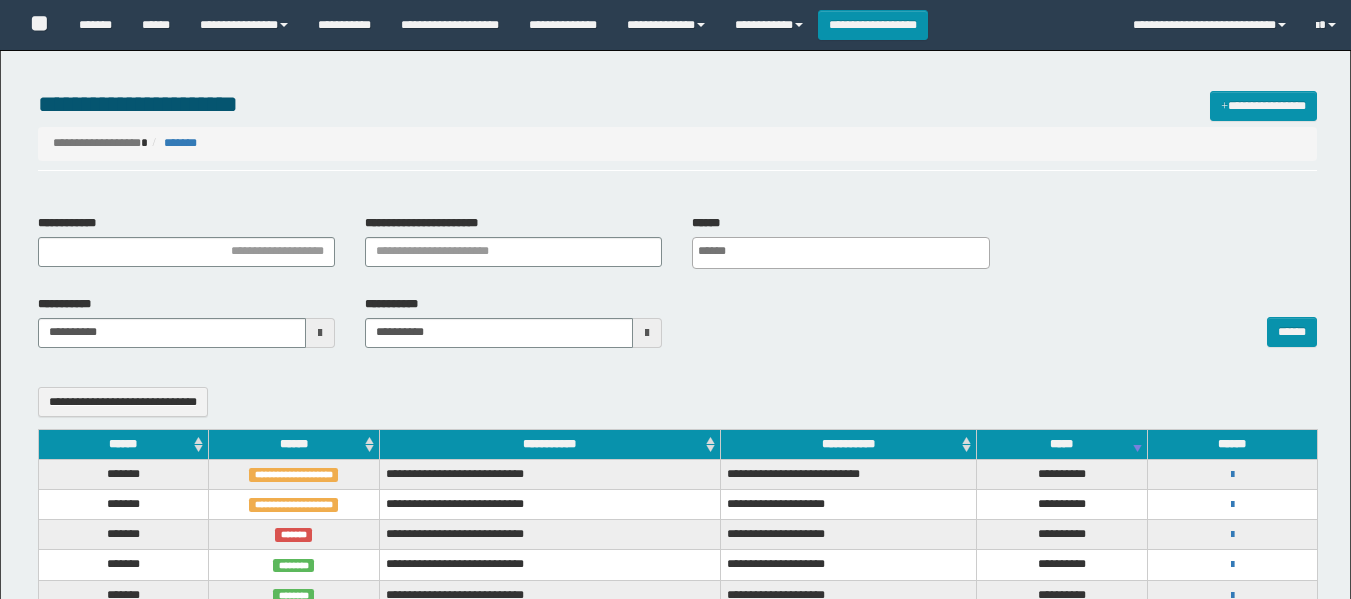 select 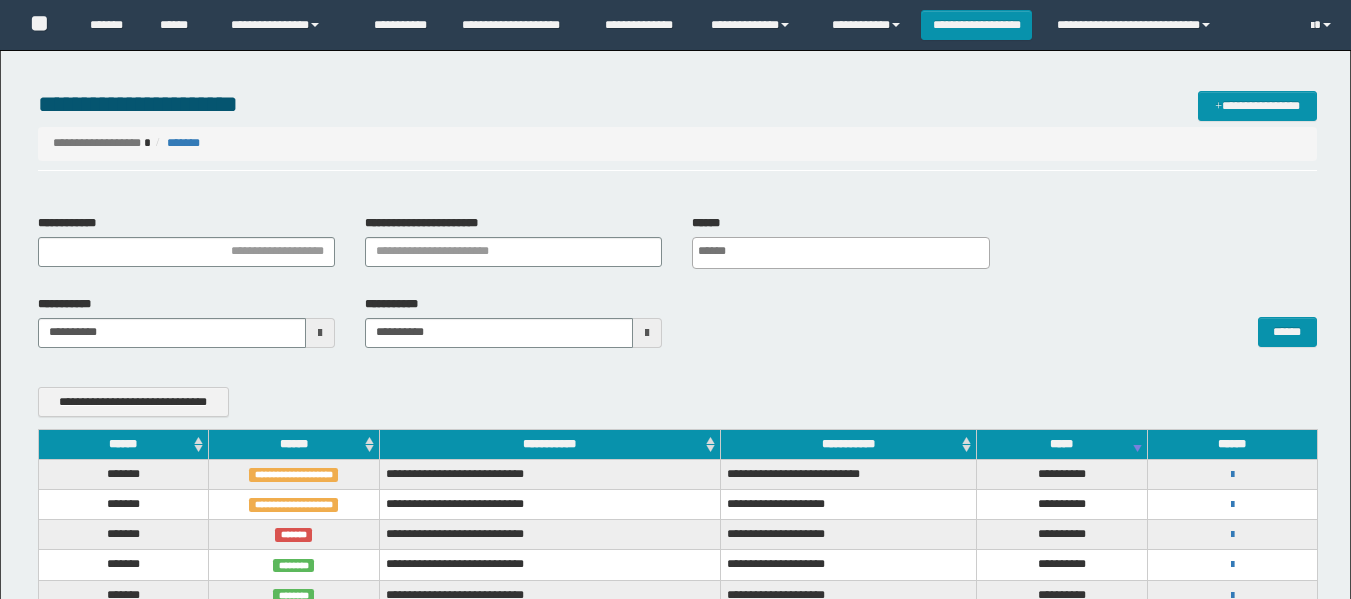 scroll, scrollTop: 0, scrollLeft: 0, axis: both 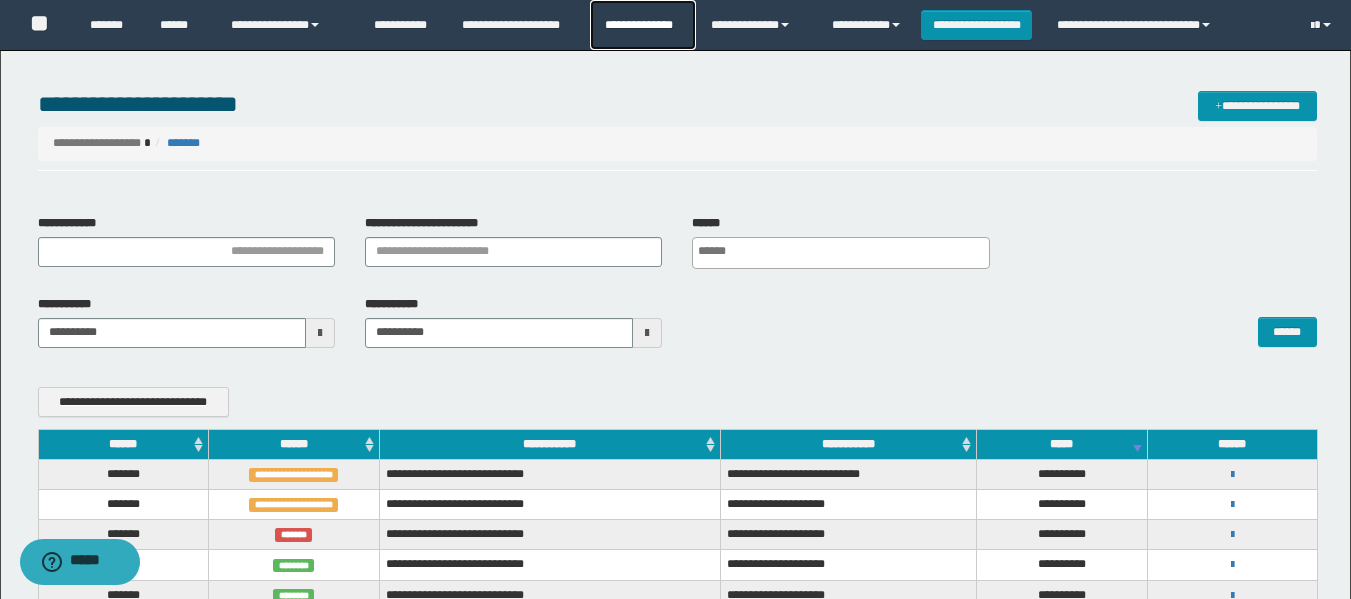 click on "**********" at bounding box center [642, 25] 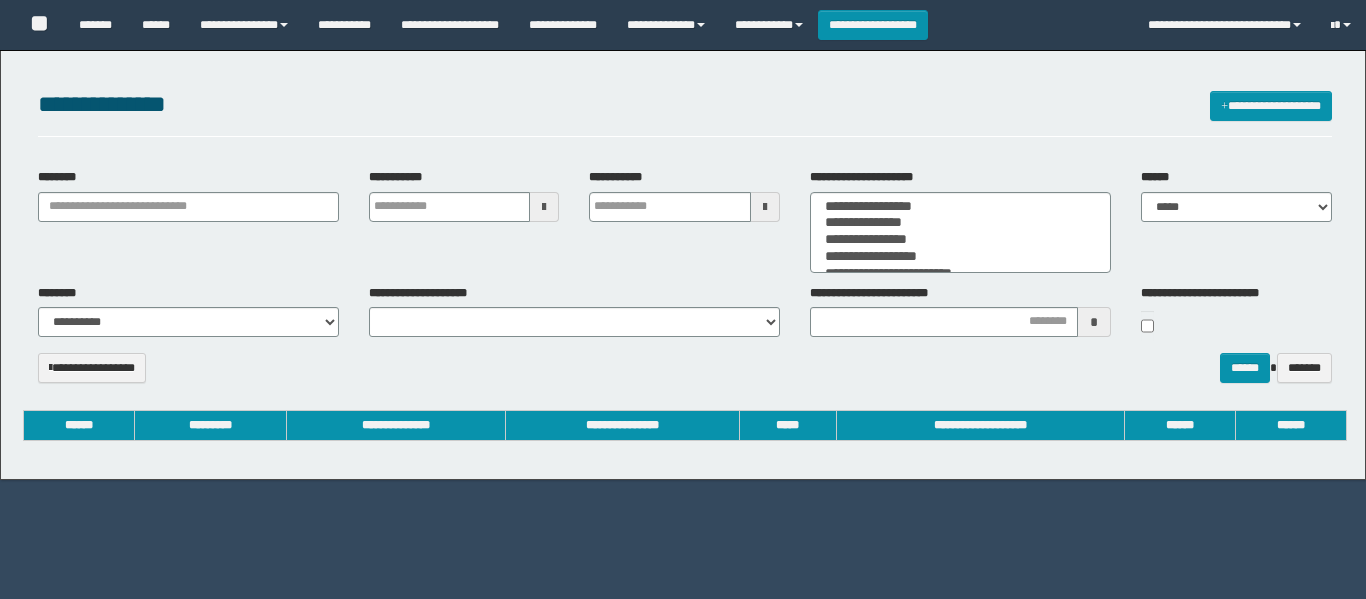 select 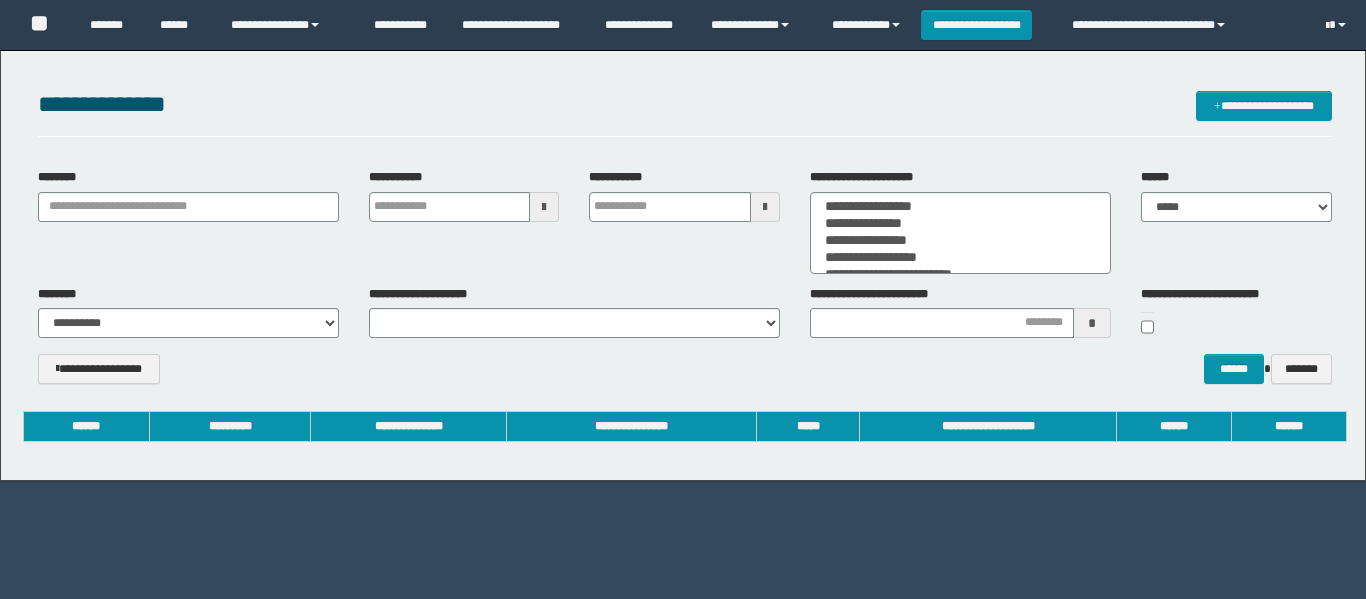 scroll, scrollTop: 0, scrollLeft: 0, axis: both 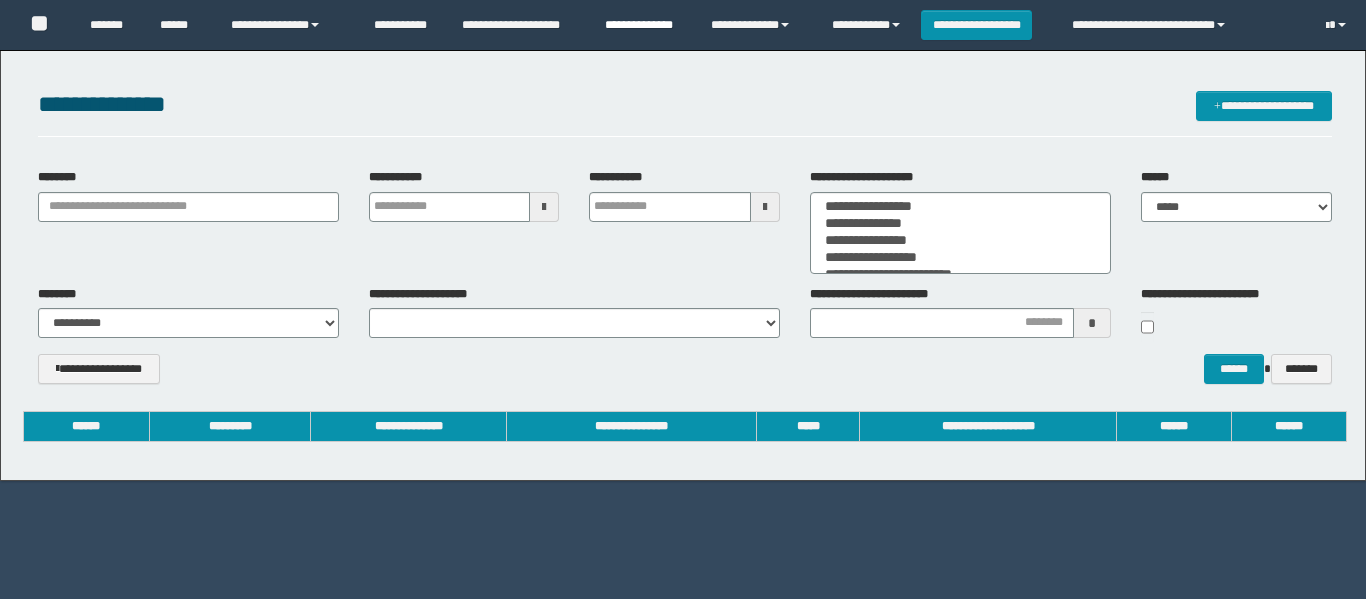type 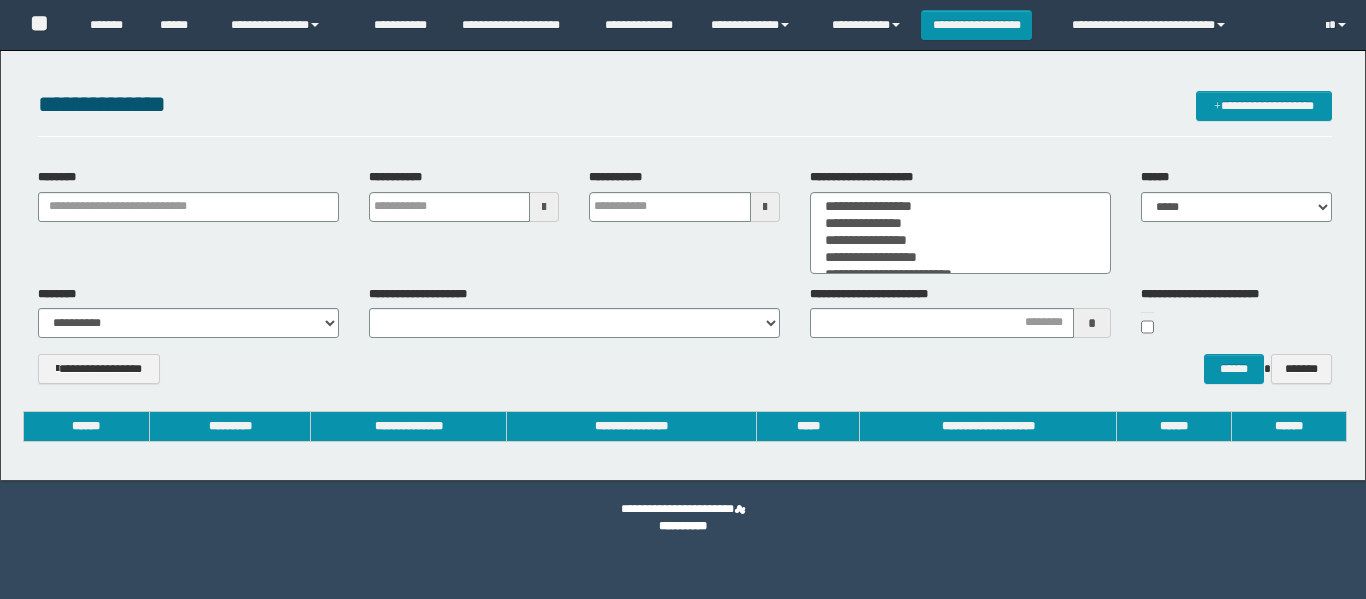 scroll, scrollTop: 0, scrollLeft: 0, axis: both 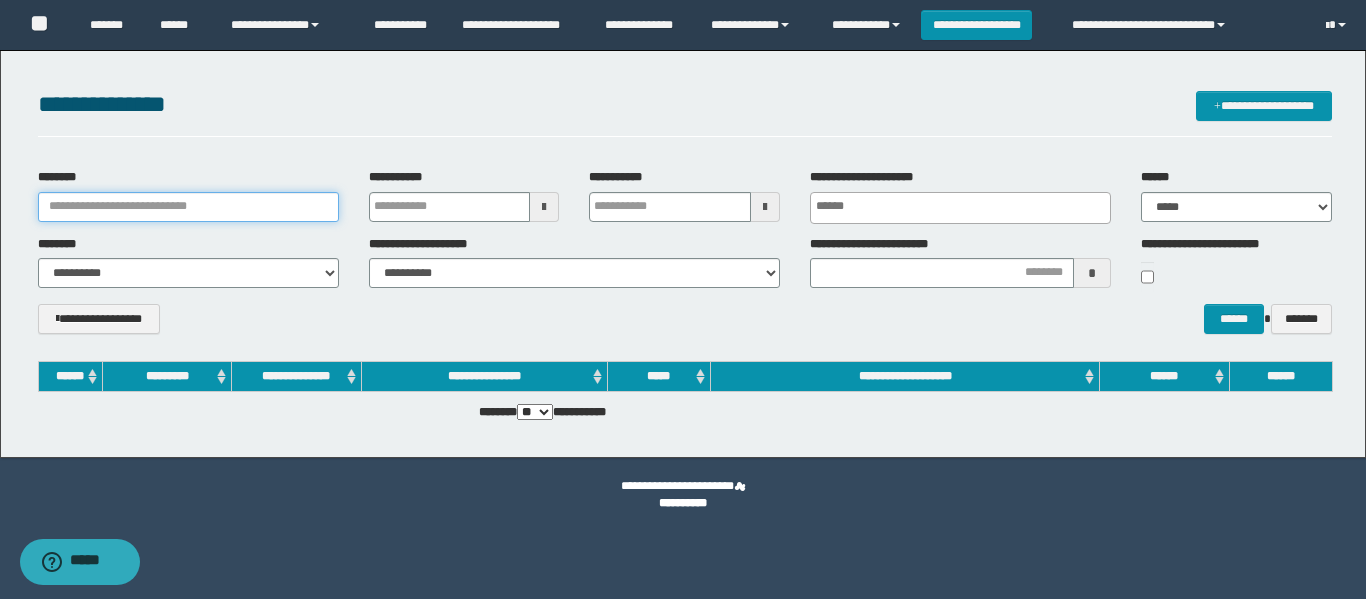 click on "********" at bounding box center [188, 207] 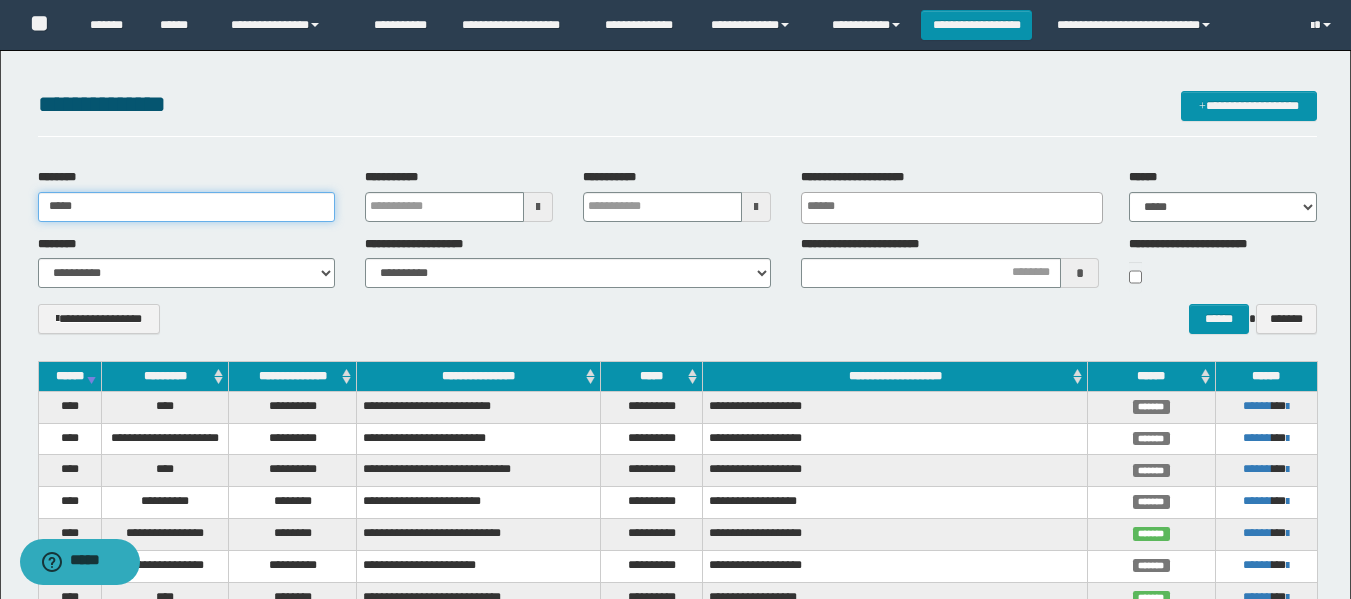 type on "*****" 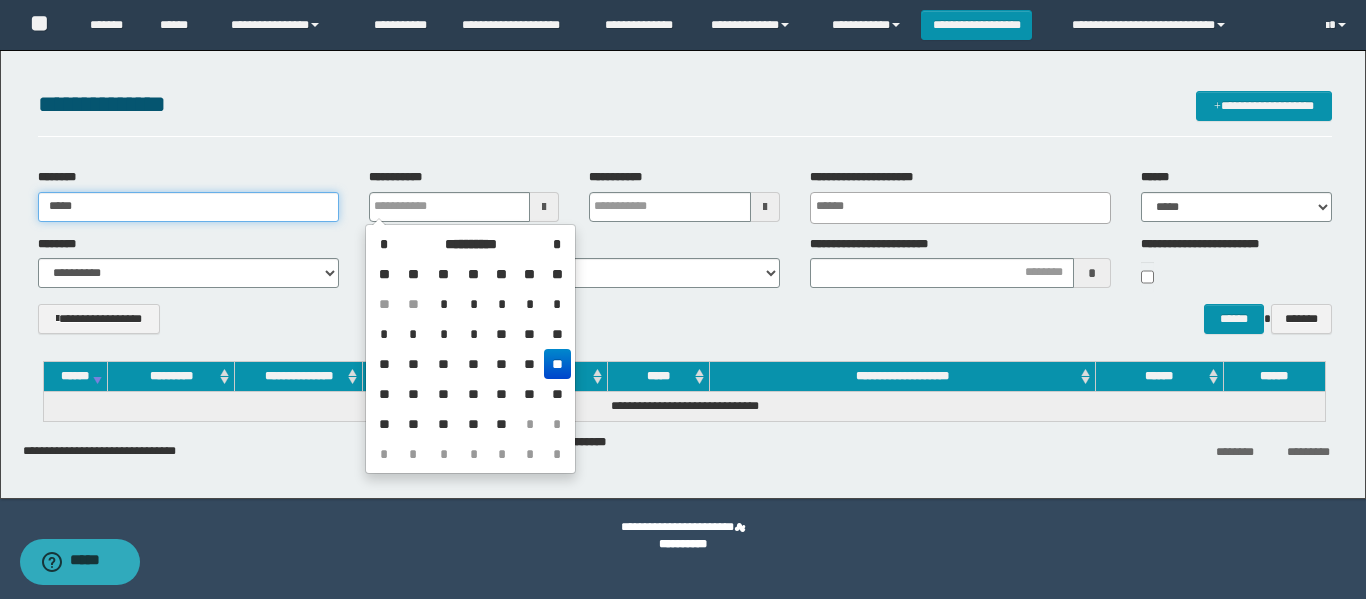 type 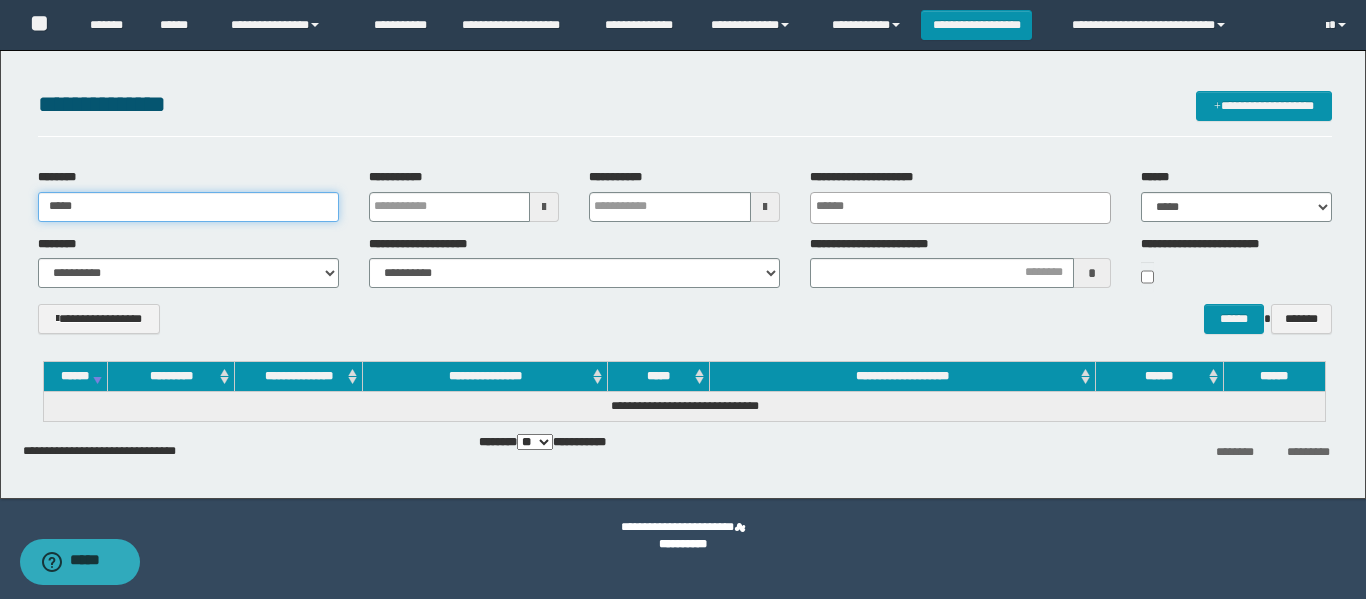 click on "*****" at bounding box center [188, 207] 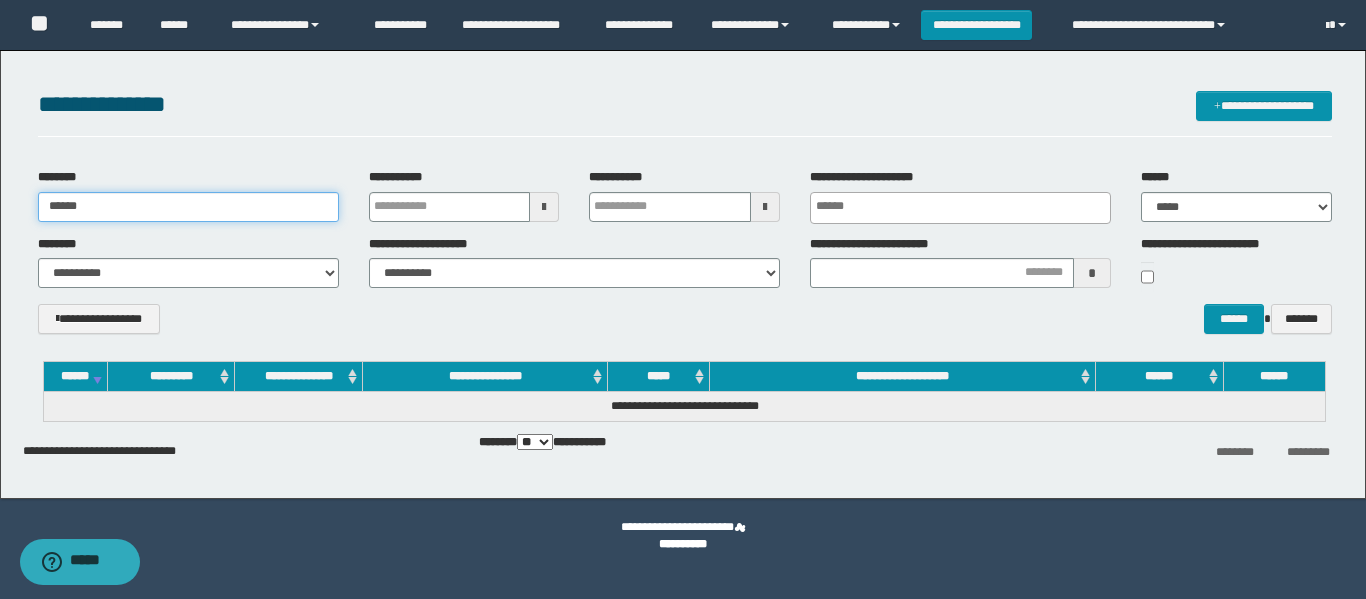 type on "******" 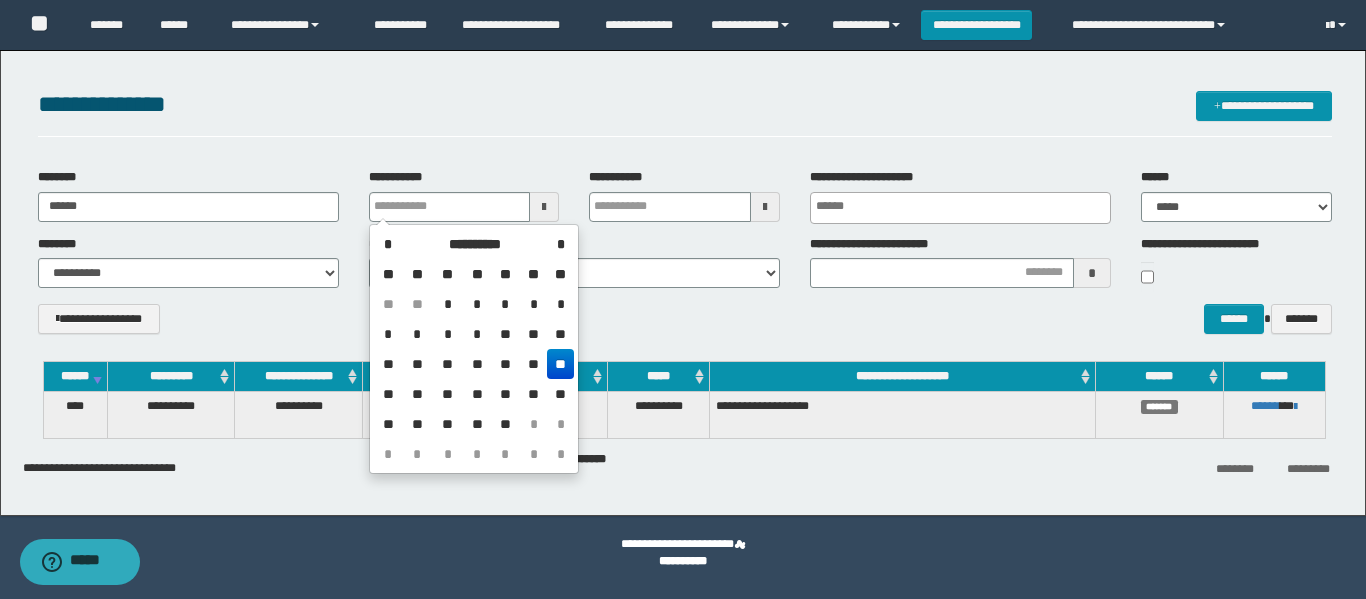 type 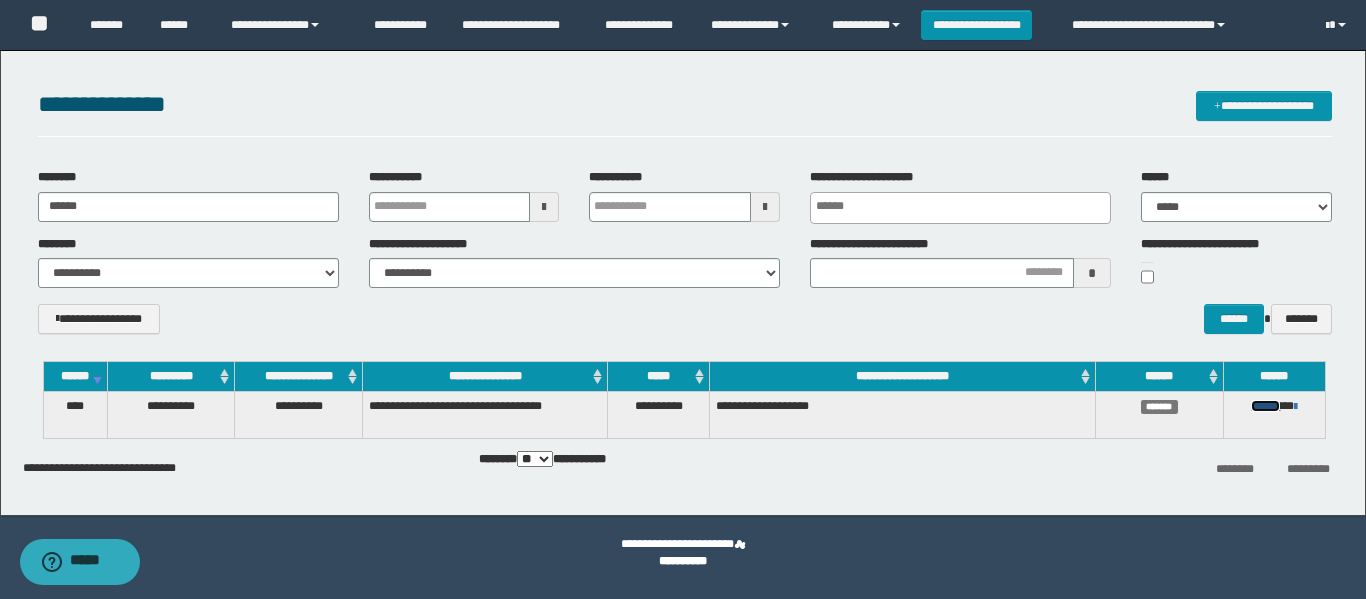 click on "******" at bounding box center [1265, 406] 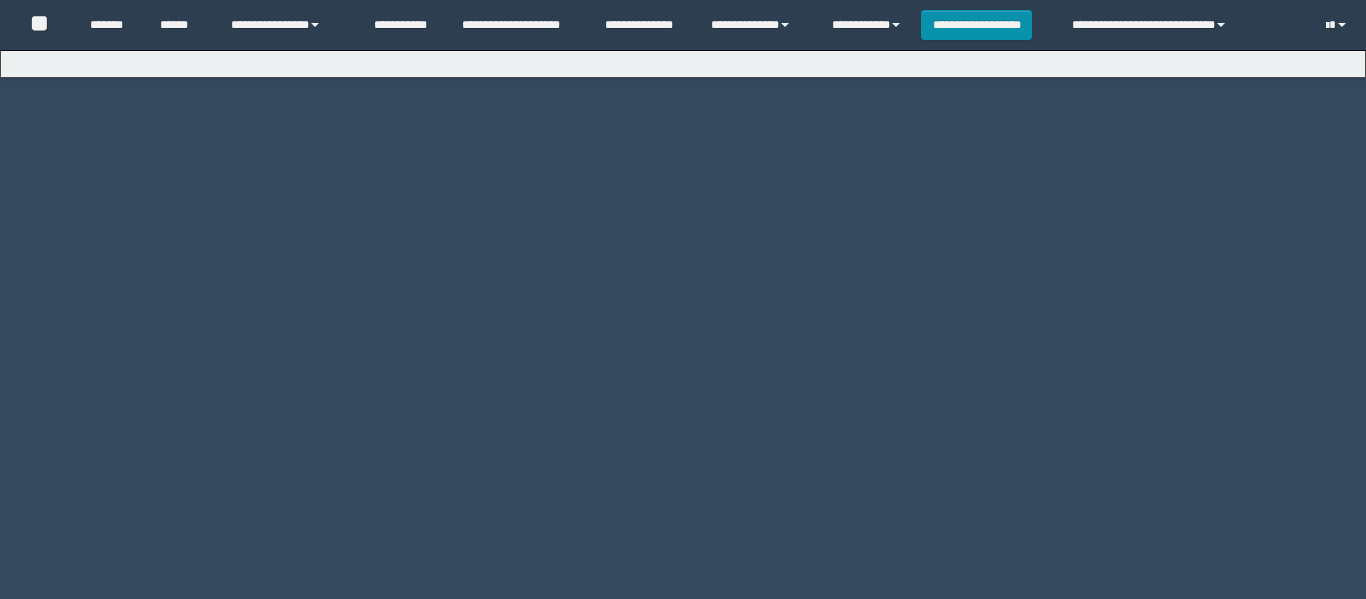 scroll, scrollTop: 0, scrollLeft: 0, axis: both 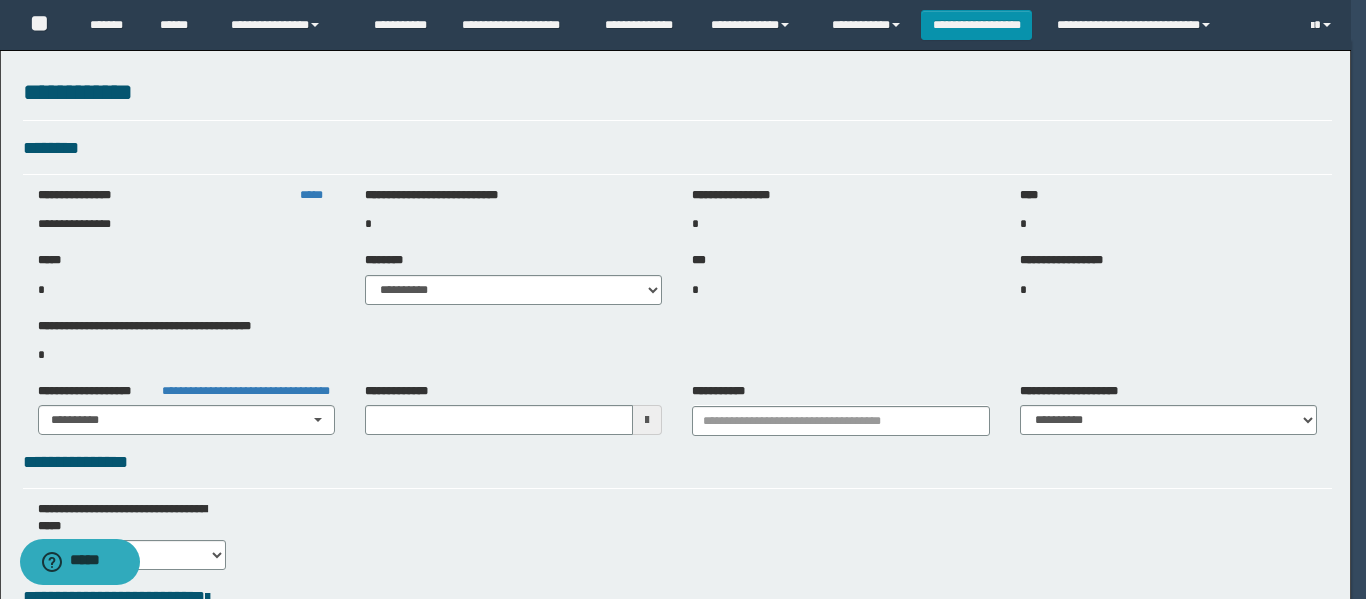 type on "**********" 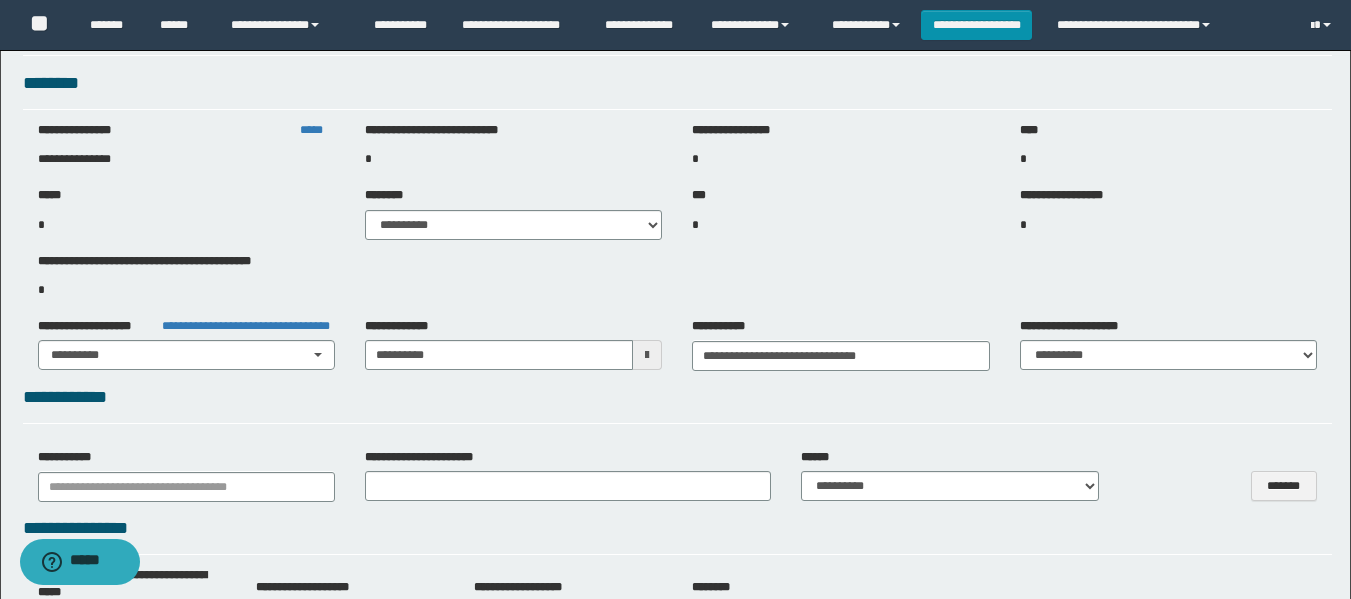 select on "***" 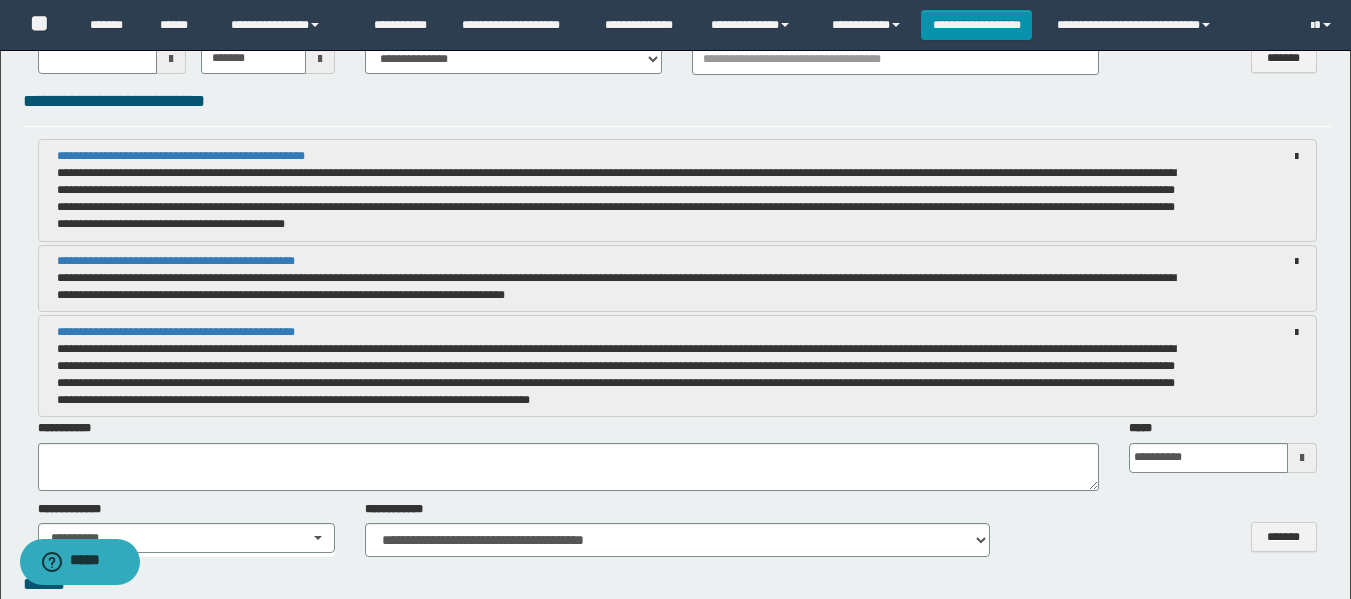 scroll, scrollTop: 1400, scrollLeft: 0, axis: vertical 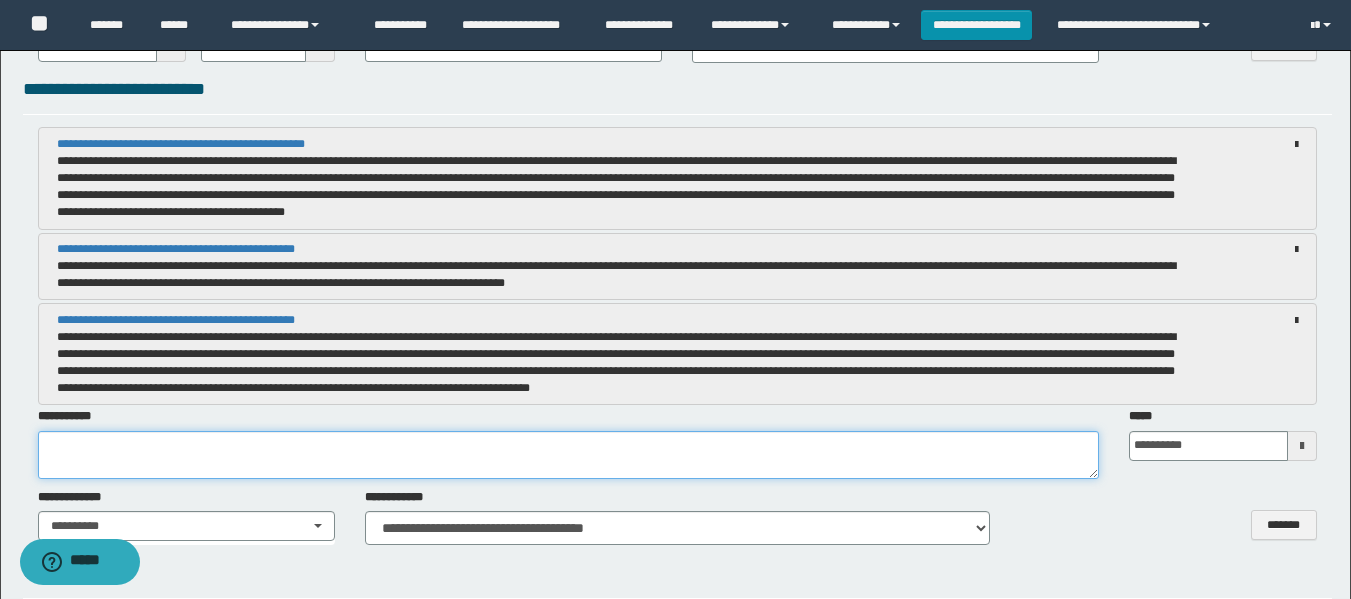 click at bounding box center (568, 455) 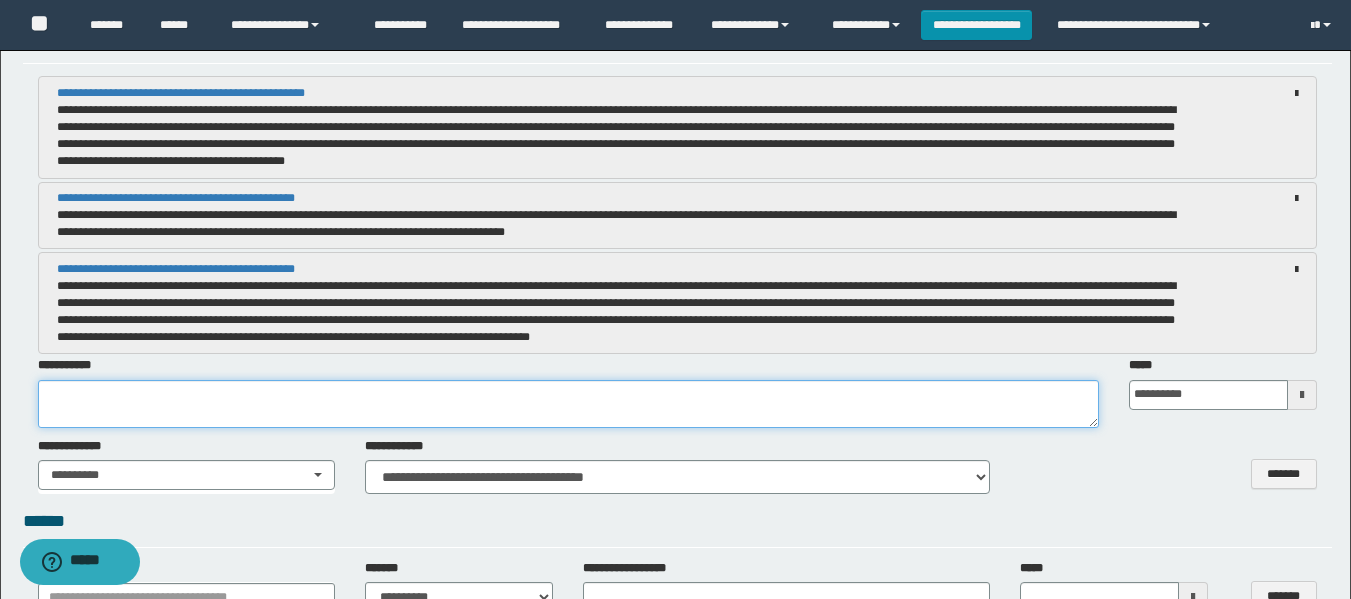 scroll, scrollTop: 1500, scrollLeft: 0, axis: vertical 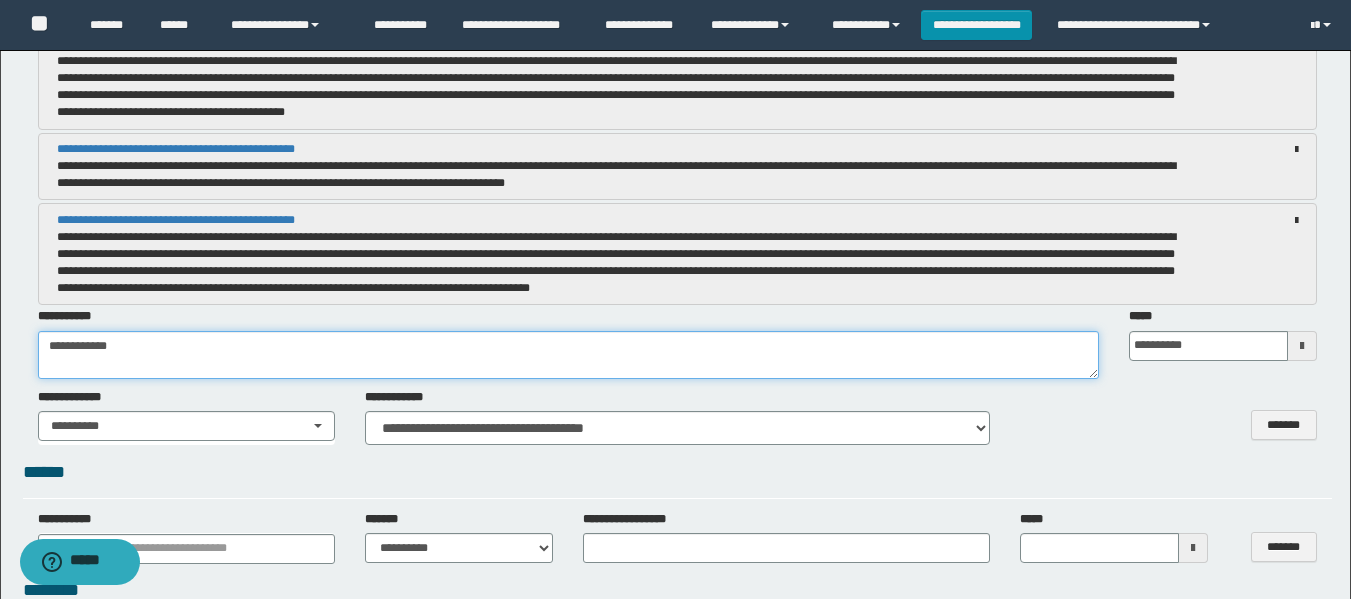 type on "**********" 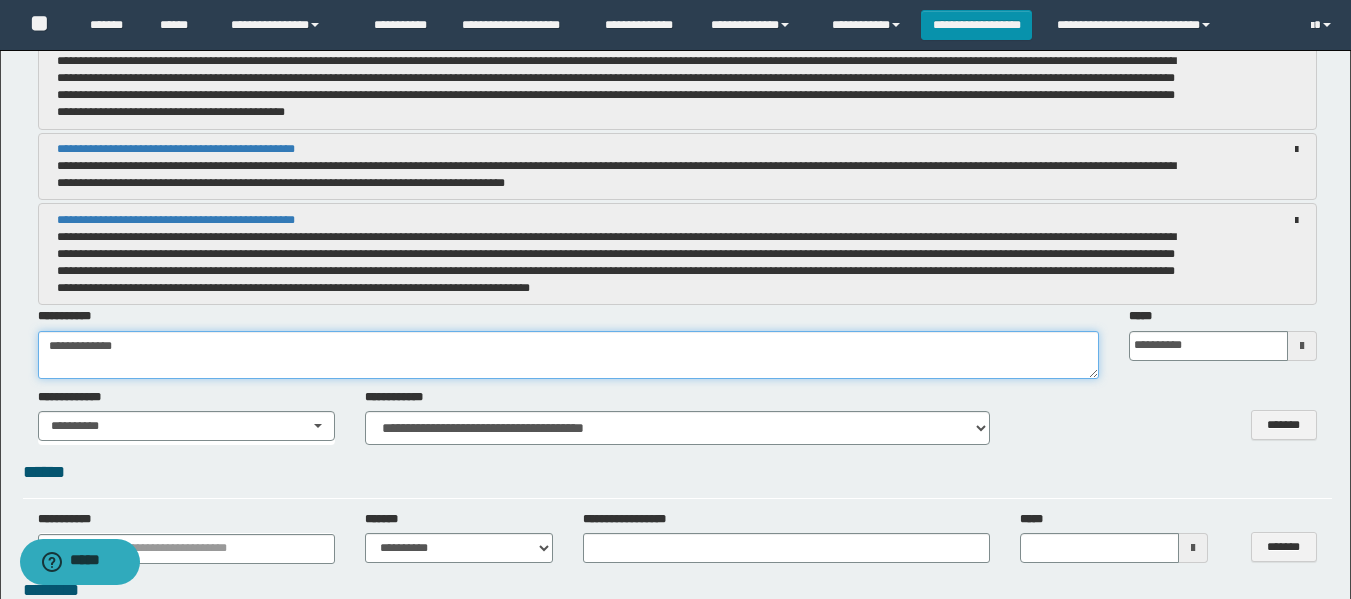 type 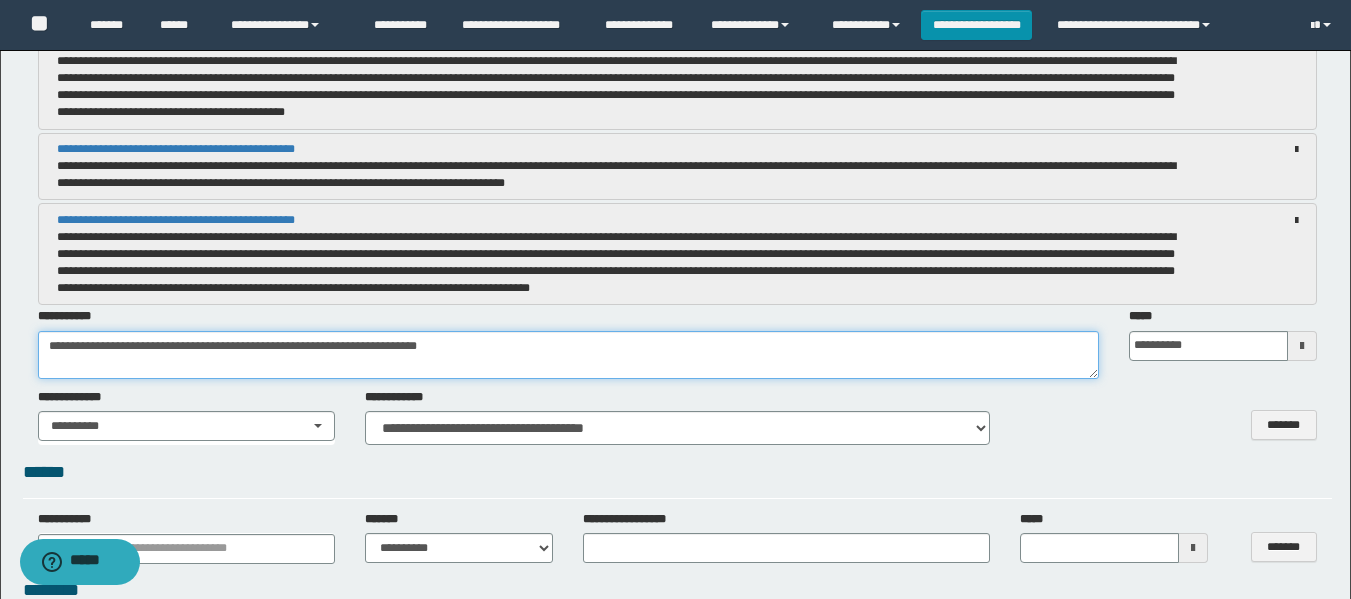 paste on "**********" 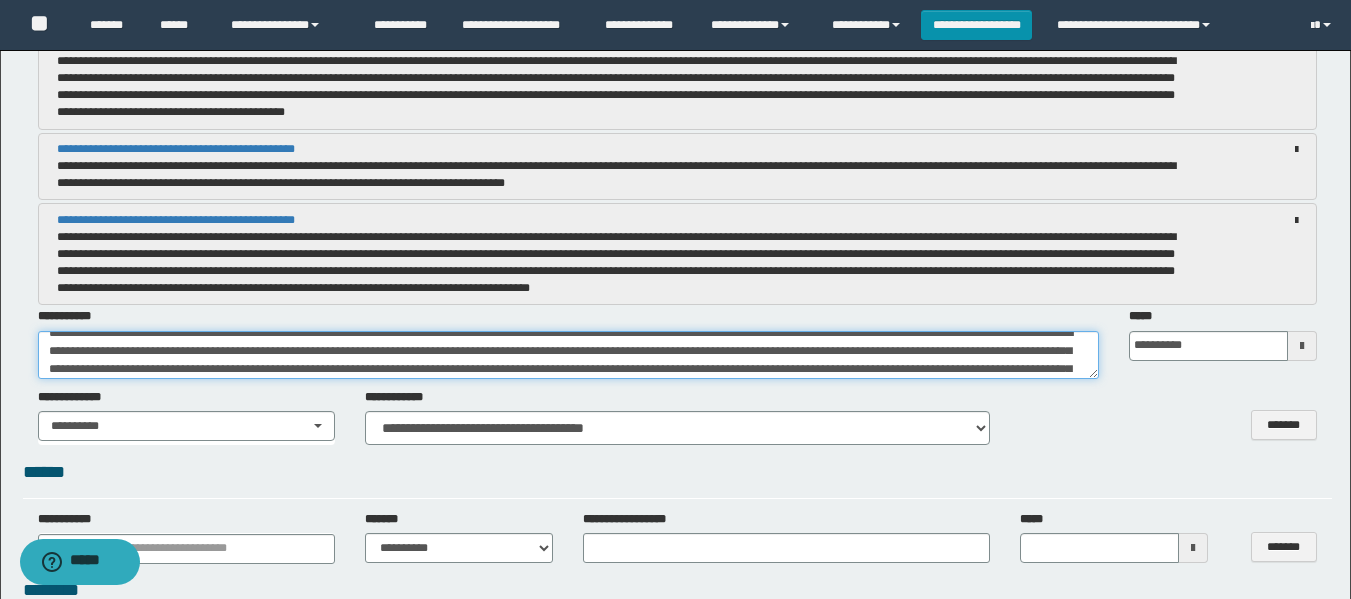 scroll, scrollTop: 0, scrollLeft: 0, axis: both 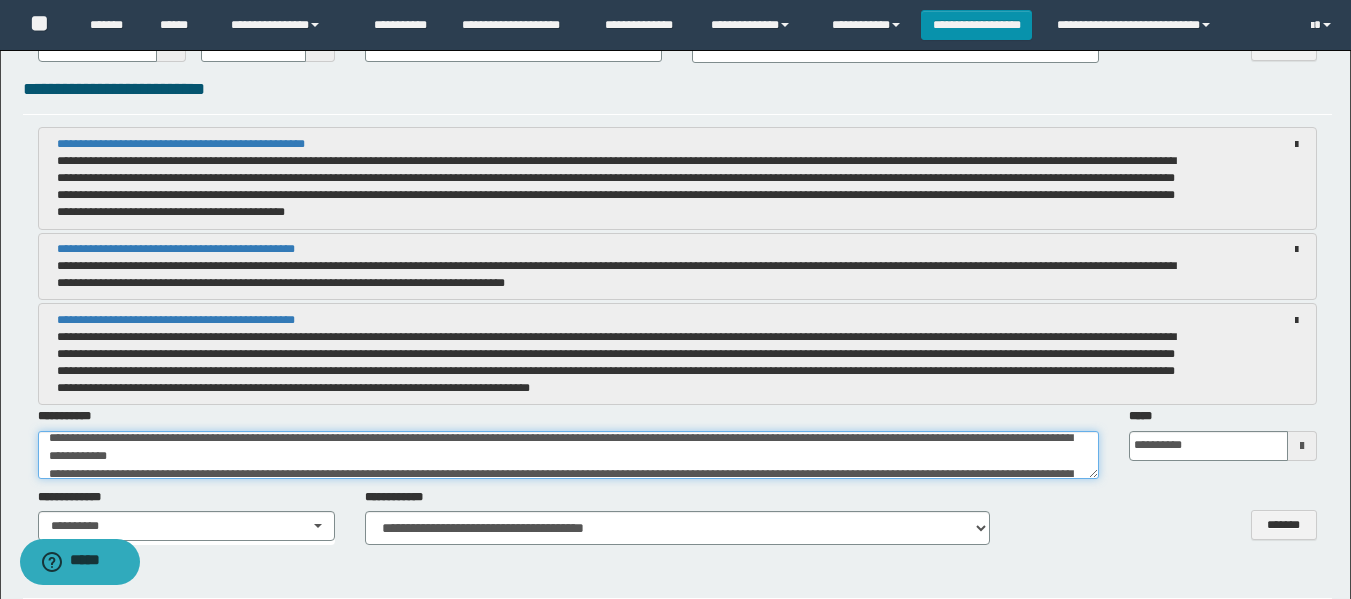 click at bounding box center (568, 455) 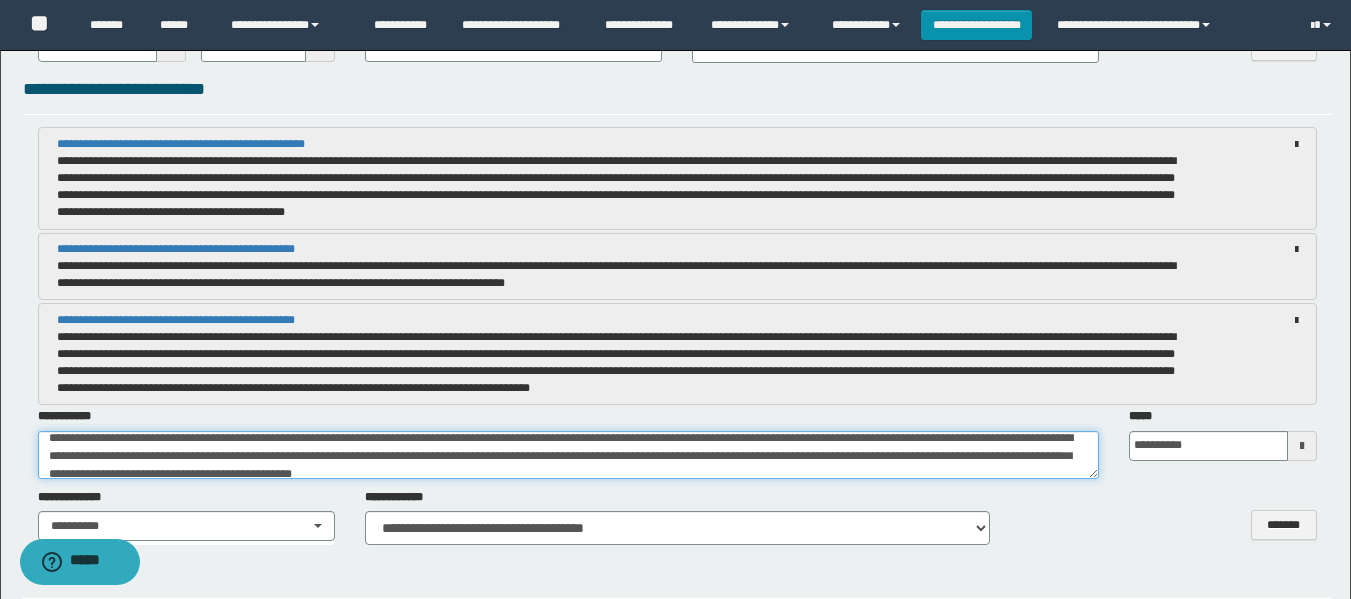 scroll, scrollTop: 65, scrollLeft: 0, axis: vertical 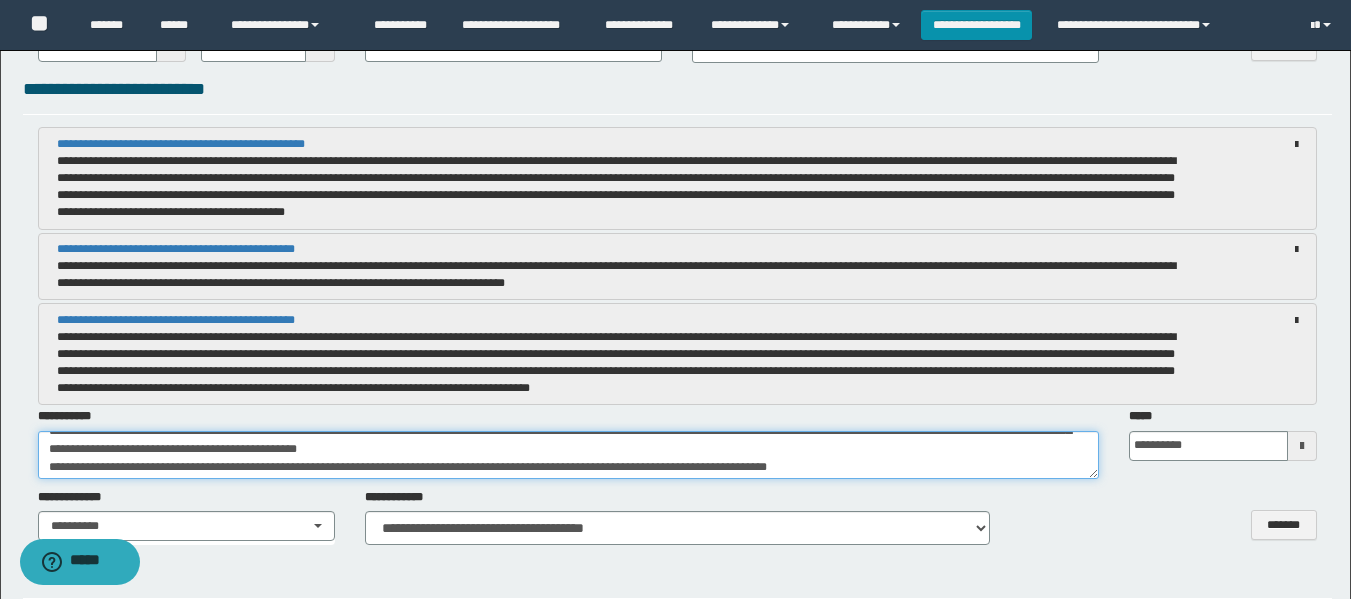 click at bounding box center [568, 455] 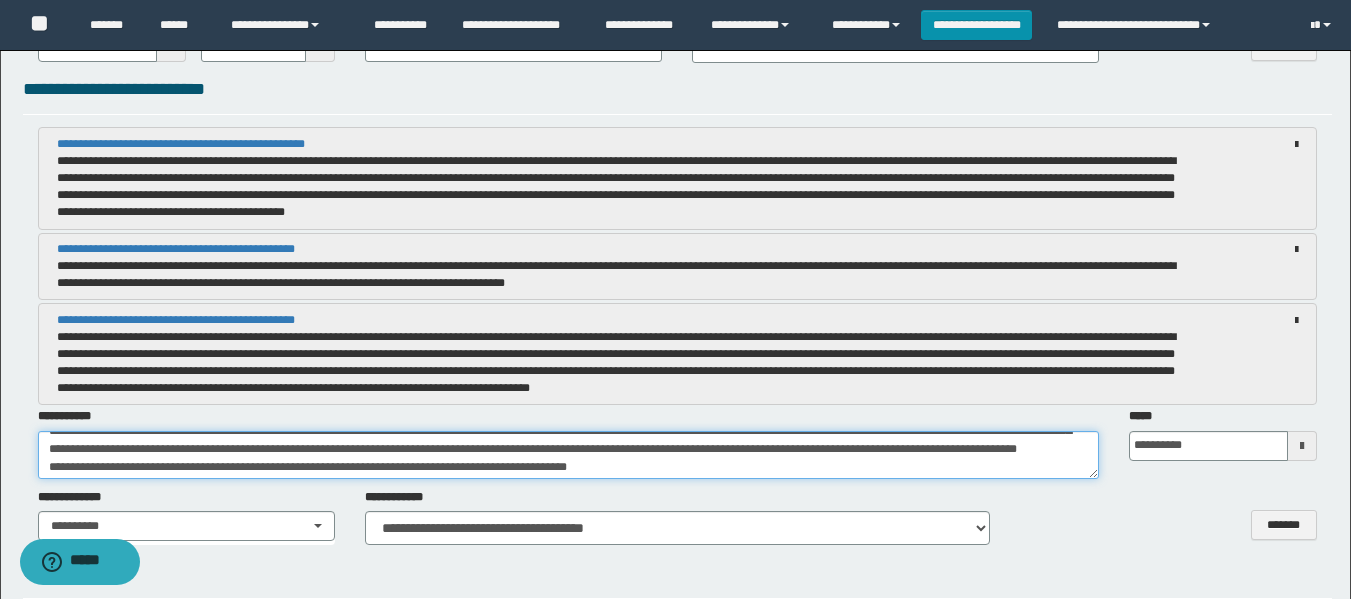 scroll, scrollTop: 87, scrollLeft: 0, axis: vertical 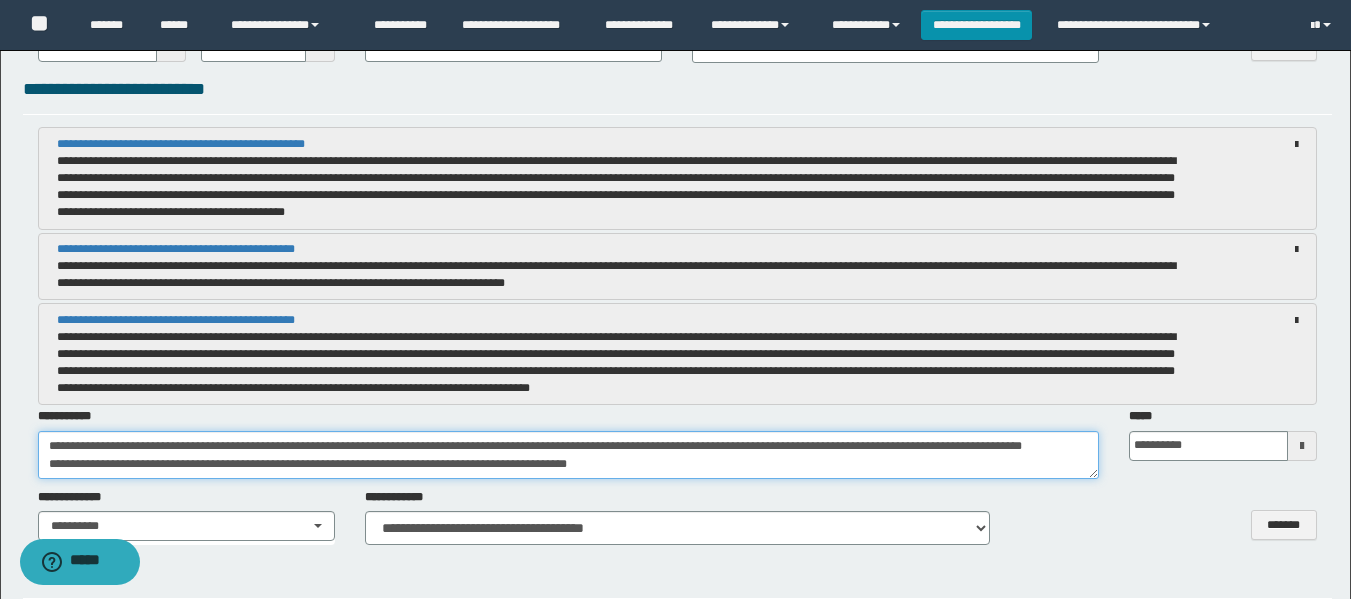 click at bounding box center (568, 455) 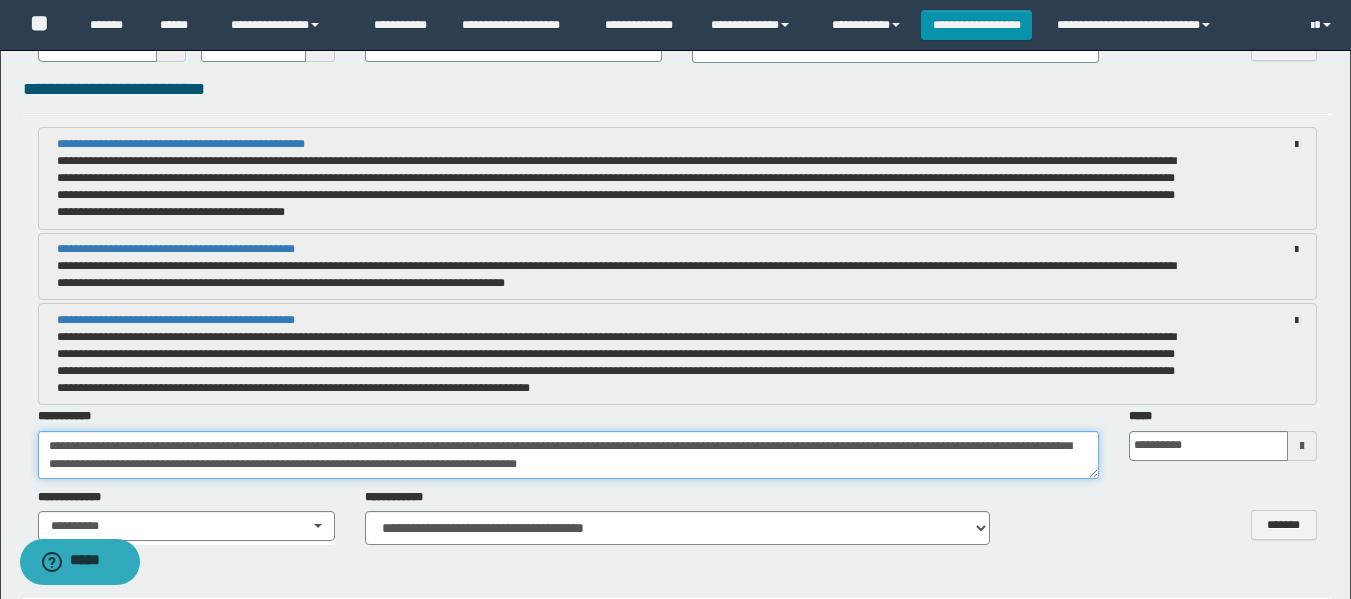 scroll, scrollTop: 109, scrollLeft: 0, axis: vertical 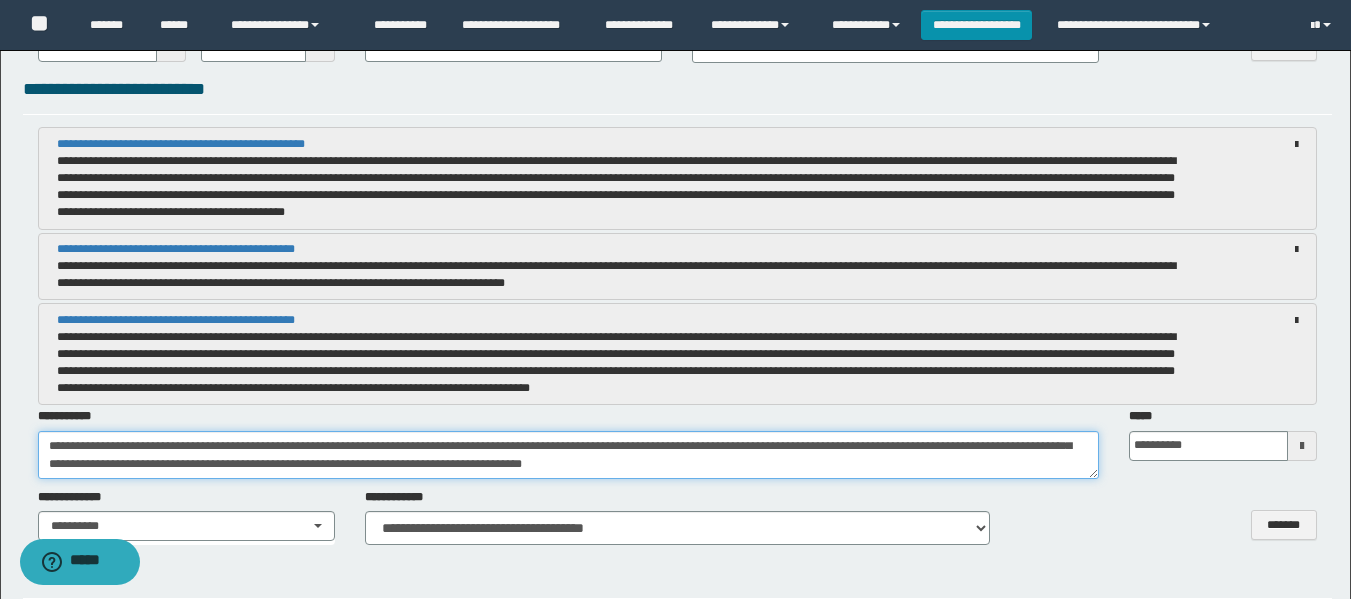 click at bounding box center [568, 455] 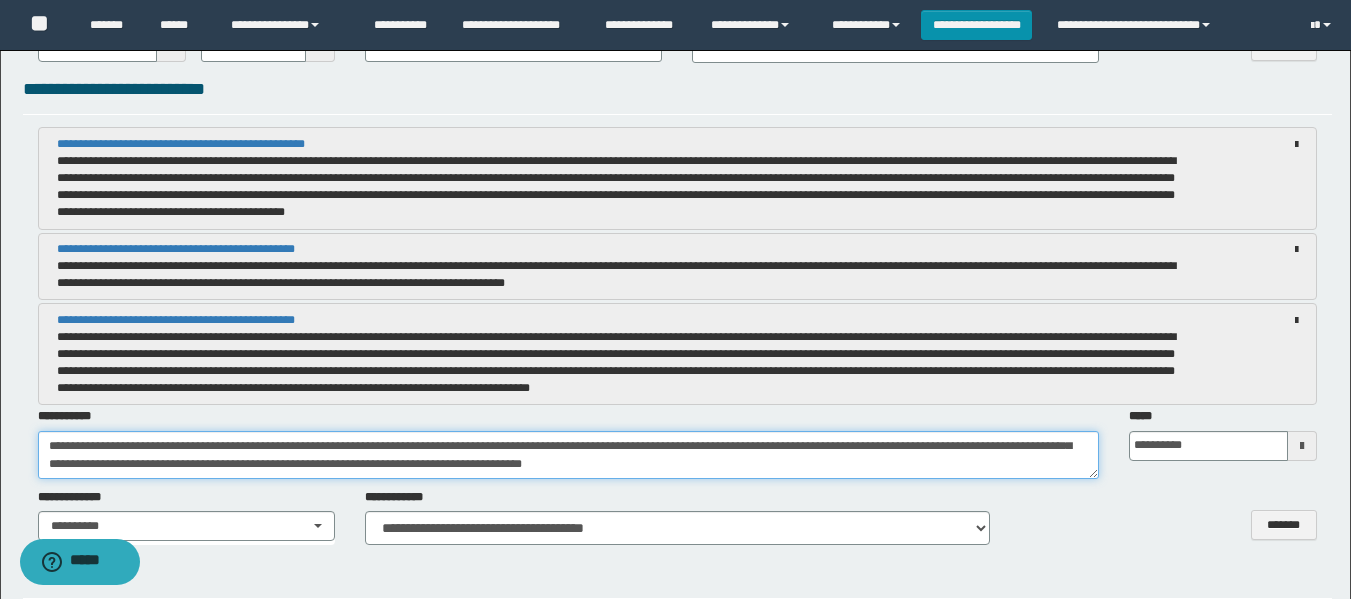 click at bounding box center [568, 455] 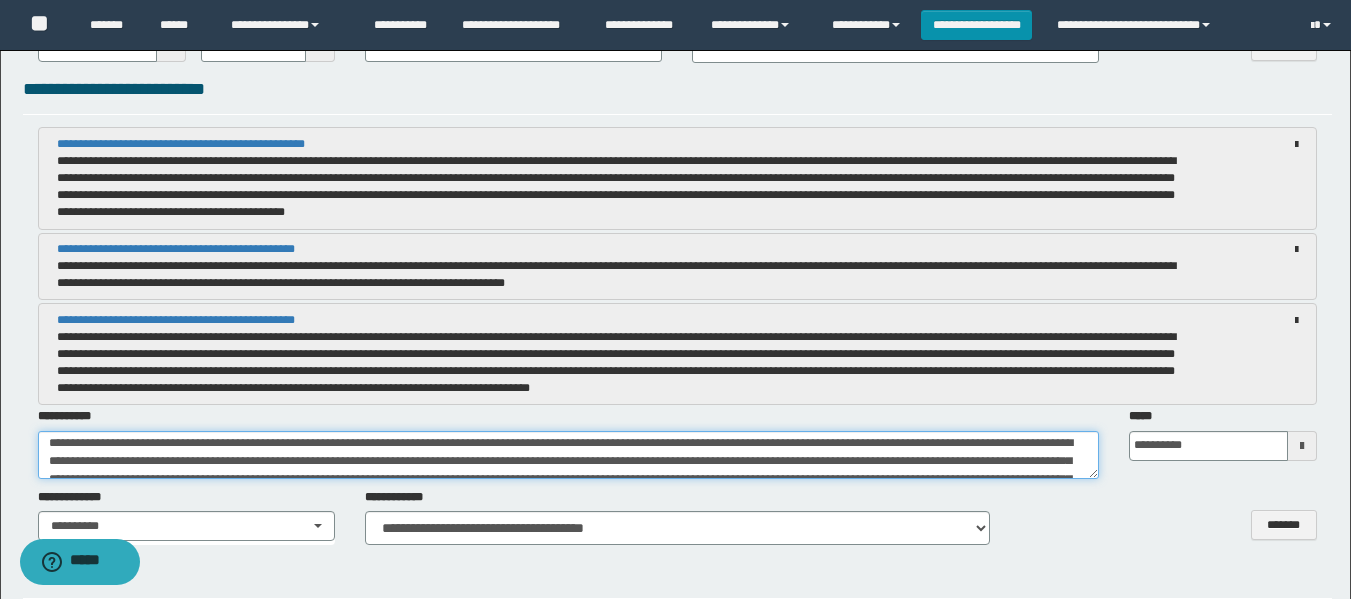 scroll, scrollTop: 56, scrollLeft: 0, axis: vertical 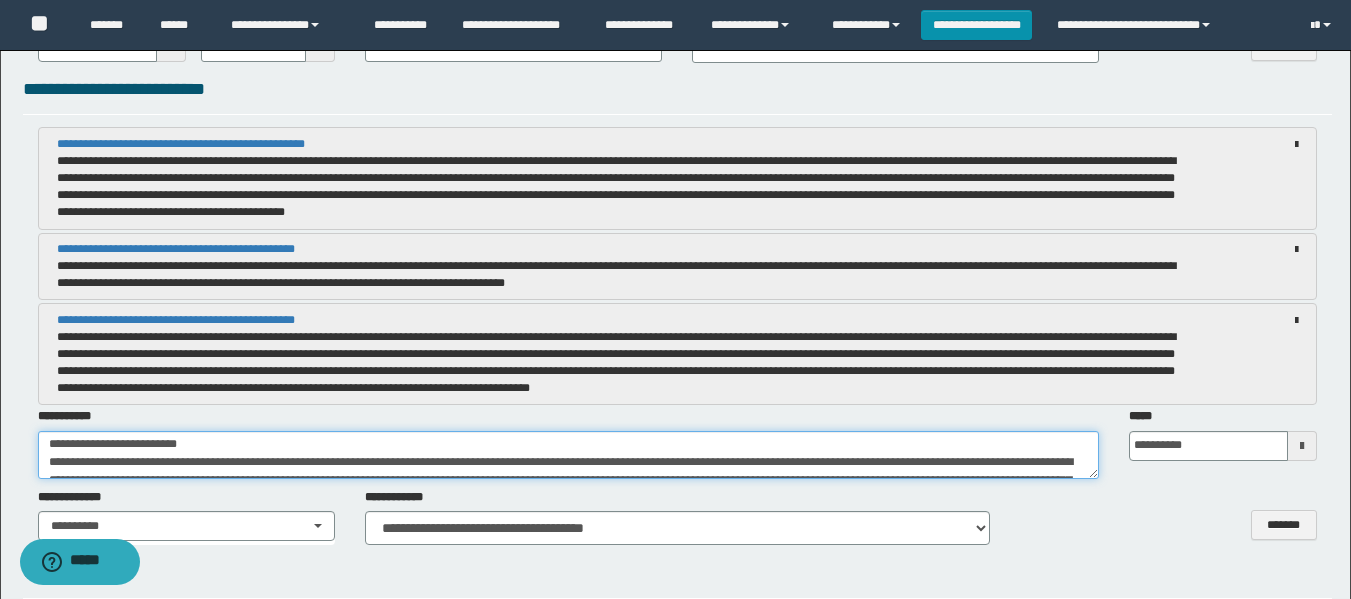 click at bounding box center [568, 455] 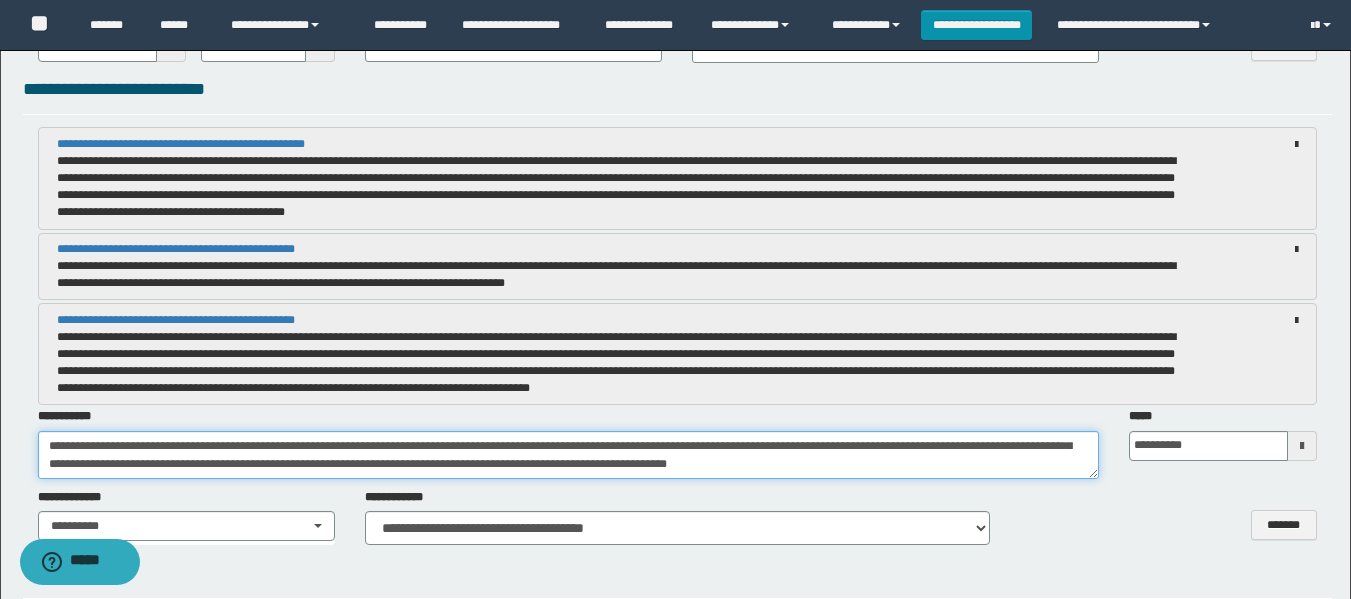 scroll, scrollTop: 120, scrollLeft: 0, axis: vertical 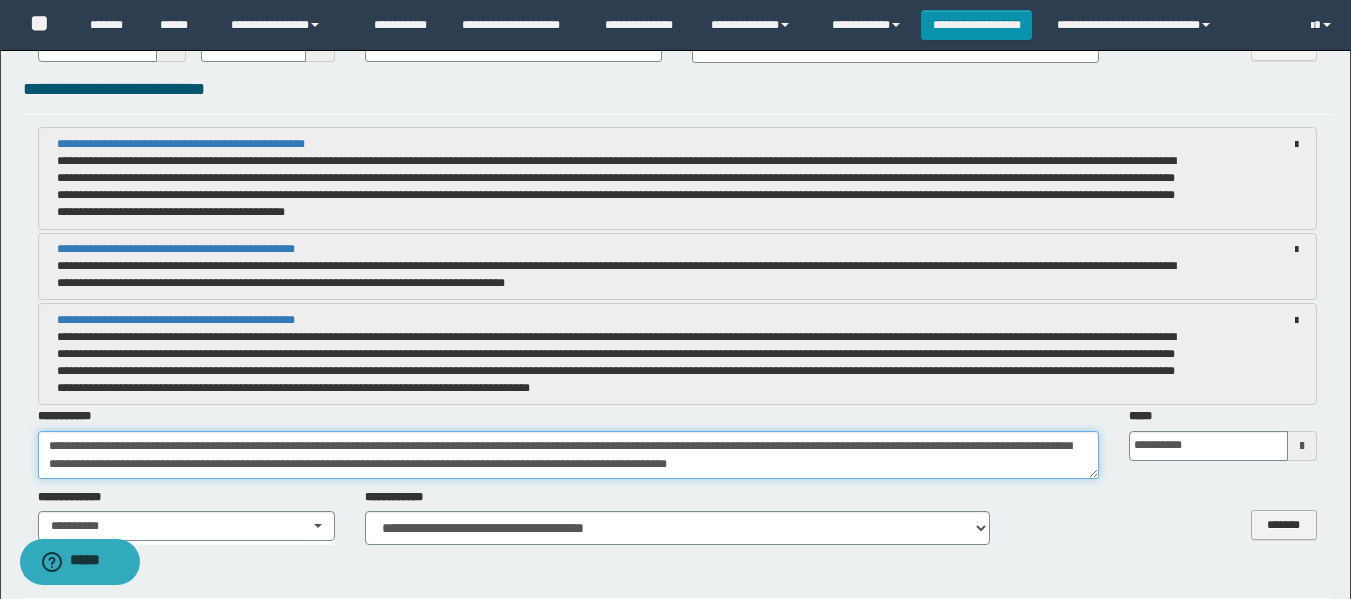 type on "**********" 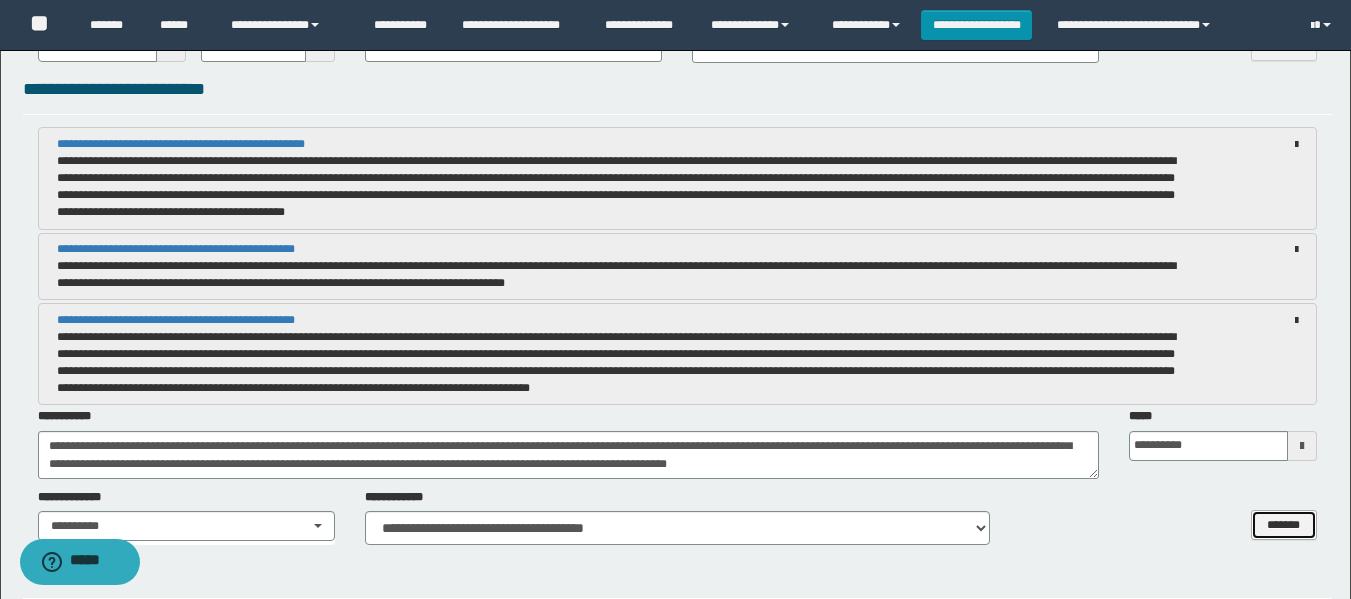 click on "*******" at bounding box center (1284, 525) 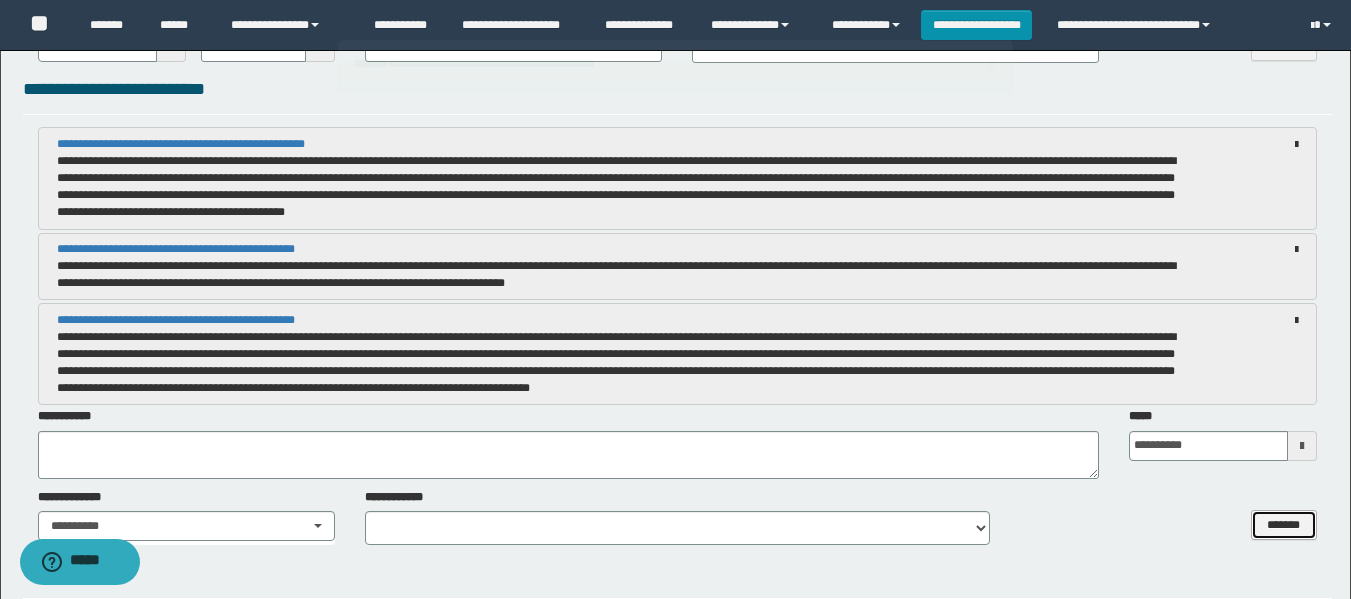 scroll, scrollTop: 0, scrollLeft: 0, axis: both 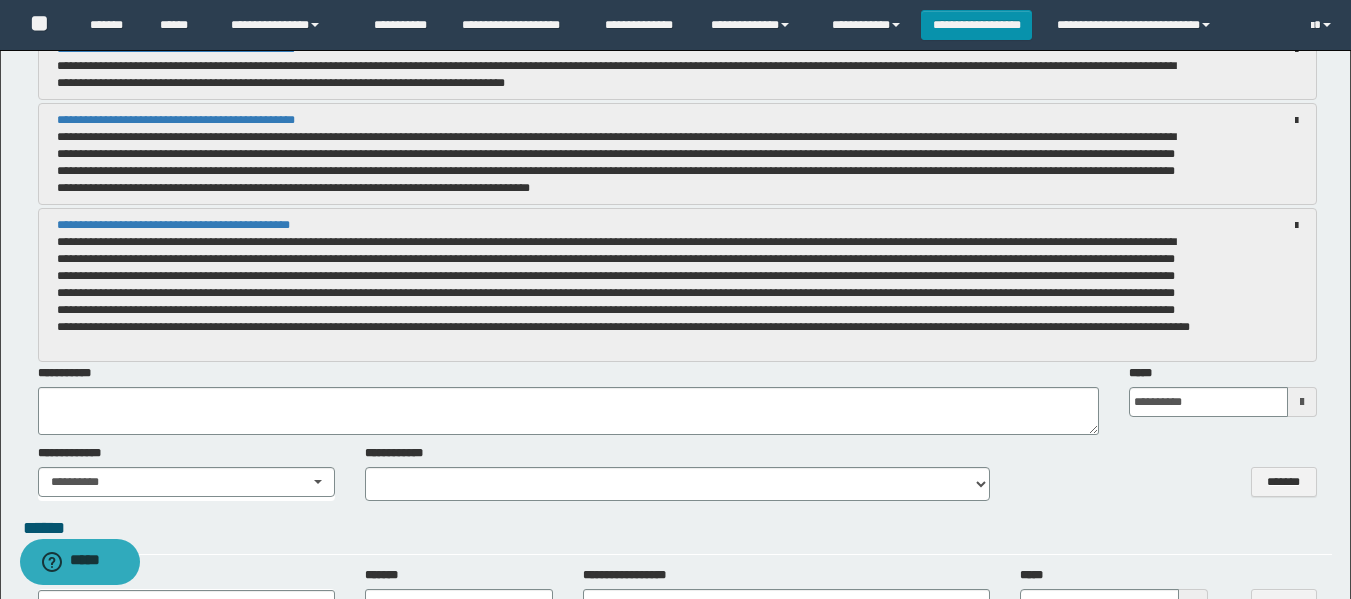click at bounding box center [623, 285] 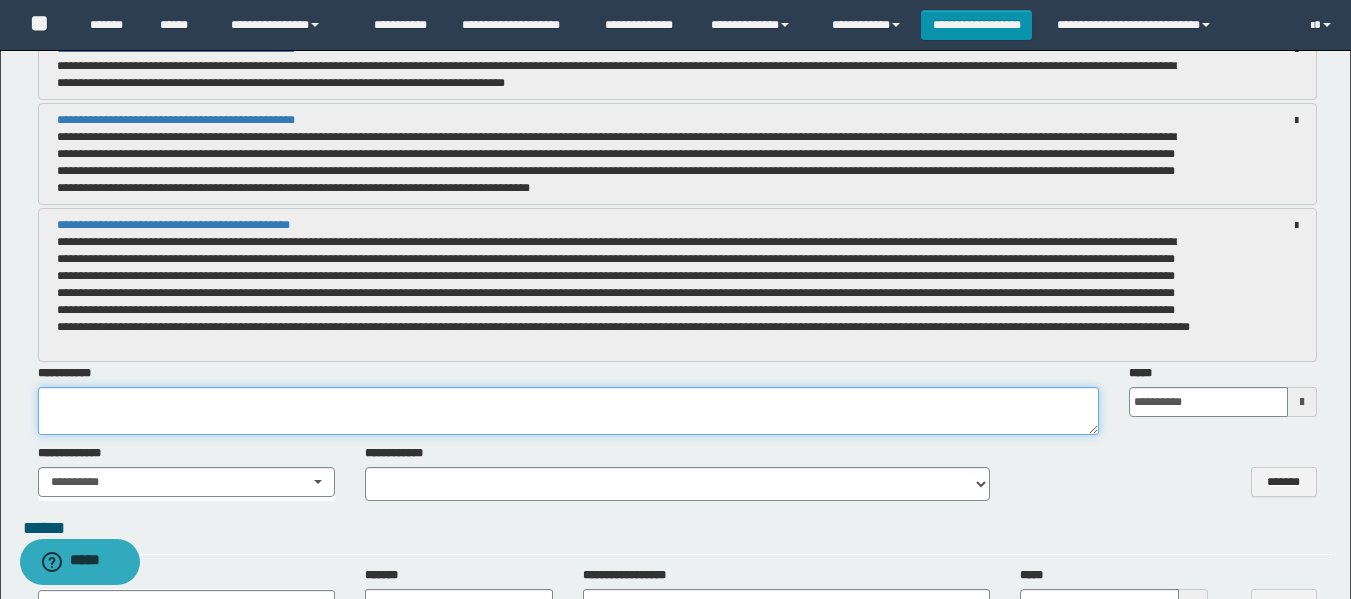 click at bounding box center (568, 411) 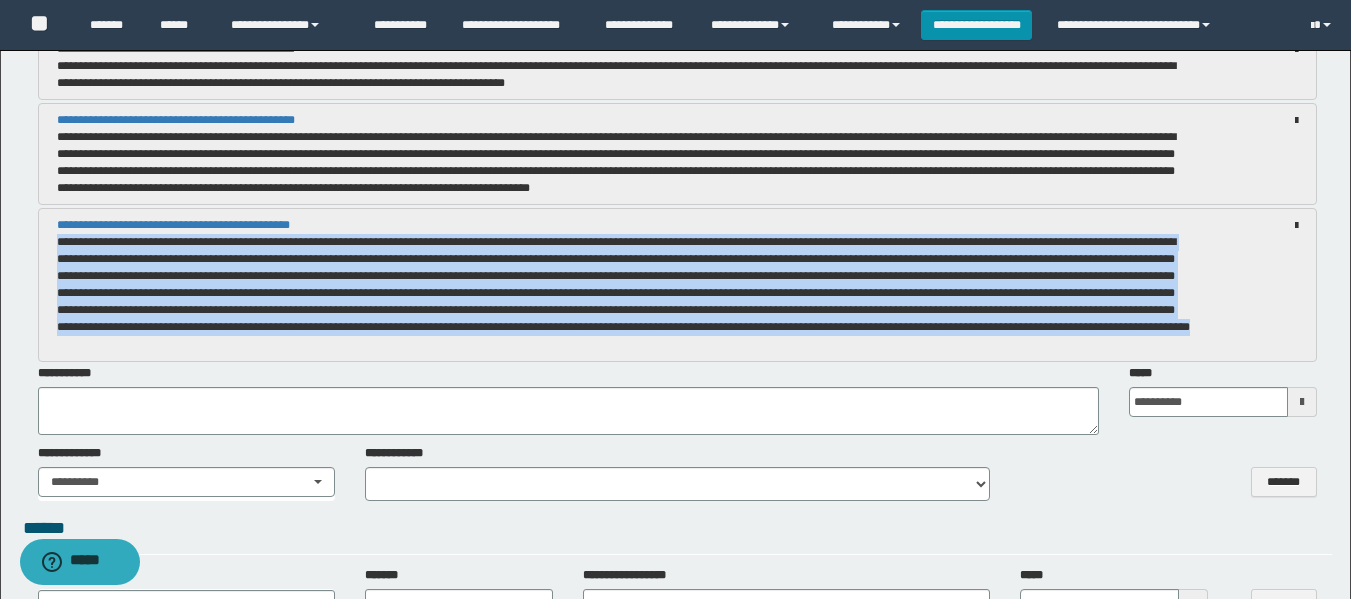 drag, startPoint x: 58, startPoint y: 243, endPoint x: 638, endPoint y: 352, distance: 590.1534 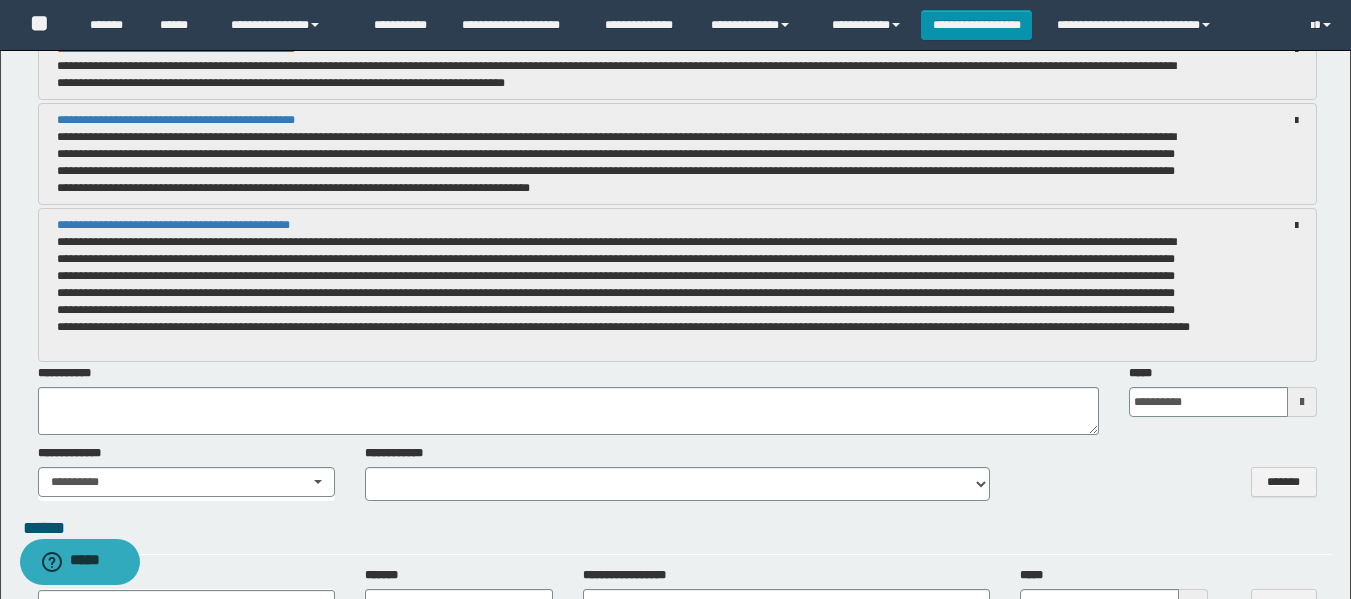 click on "**********" at bounding box center [677, 473] 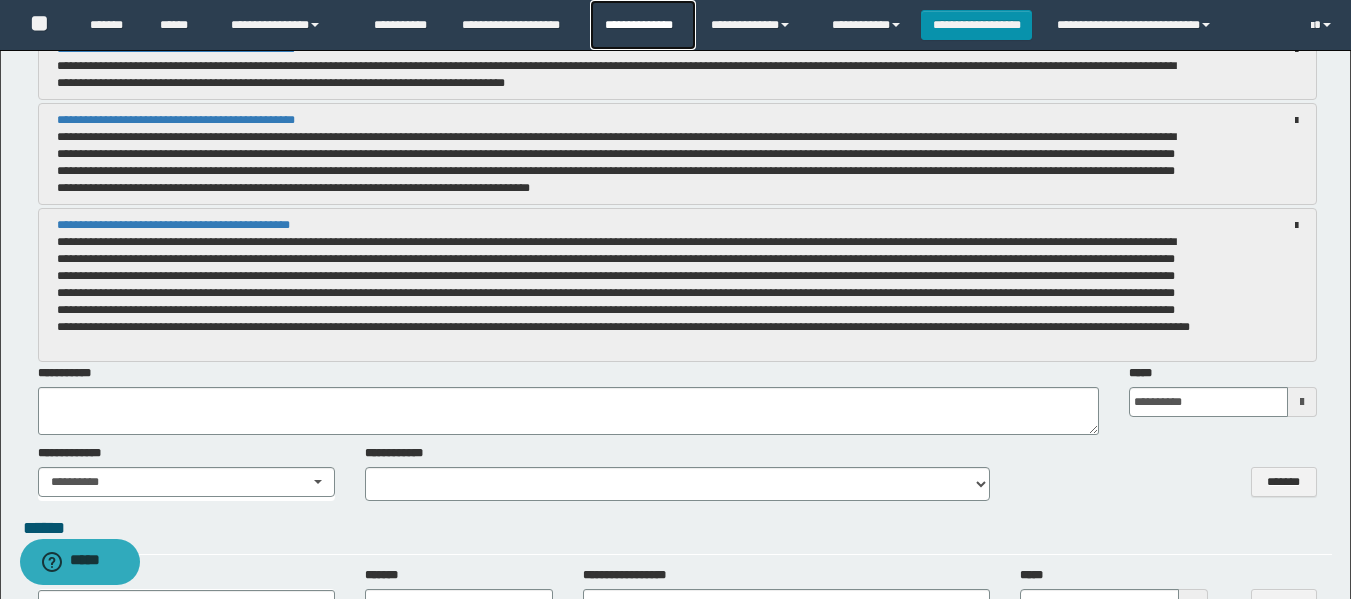click on "**********" at bounding box center (642, 25) 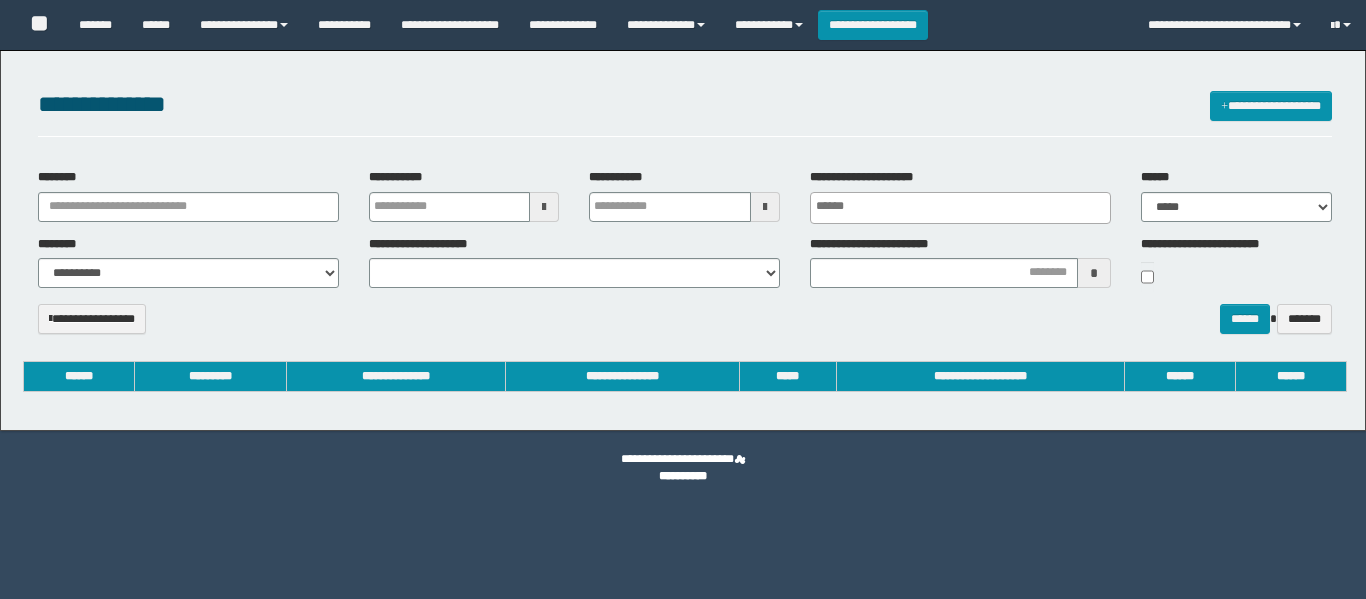 select 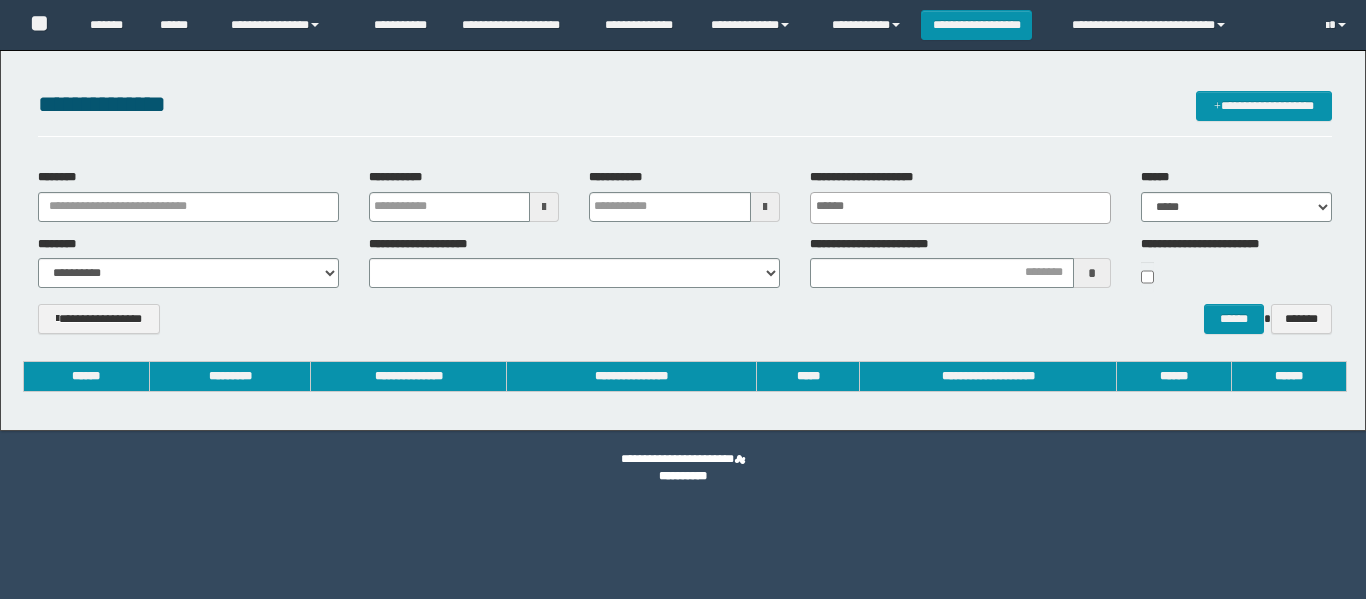 scroll, scrollTop: 0, scrollLeft: 0, axis: both 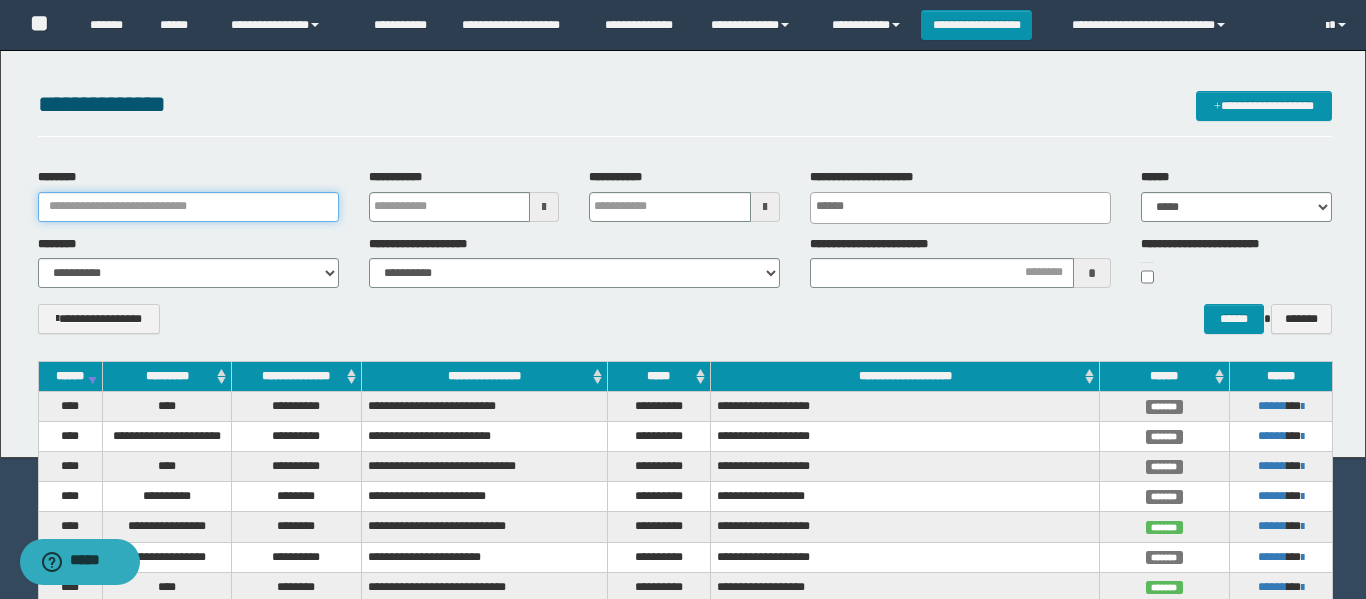 click on "********" at bounding box center [188, 207] 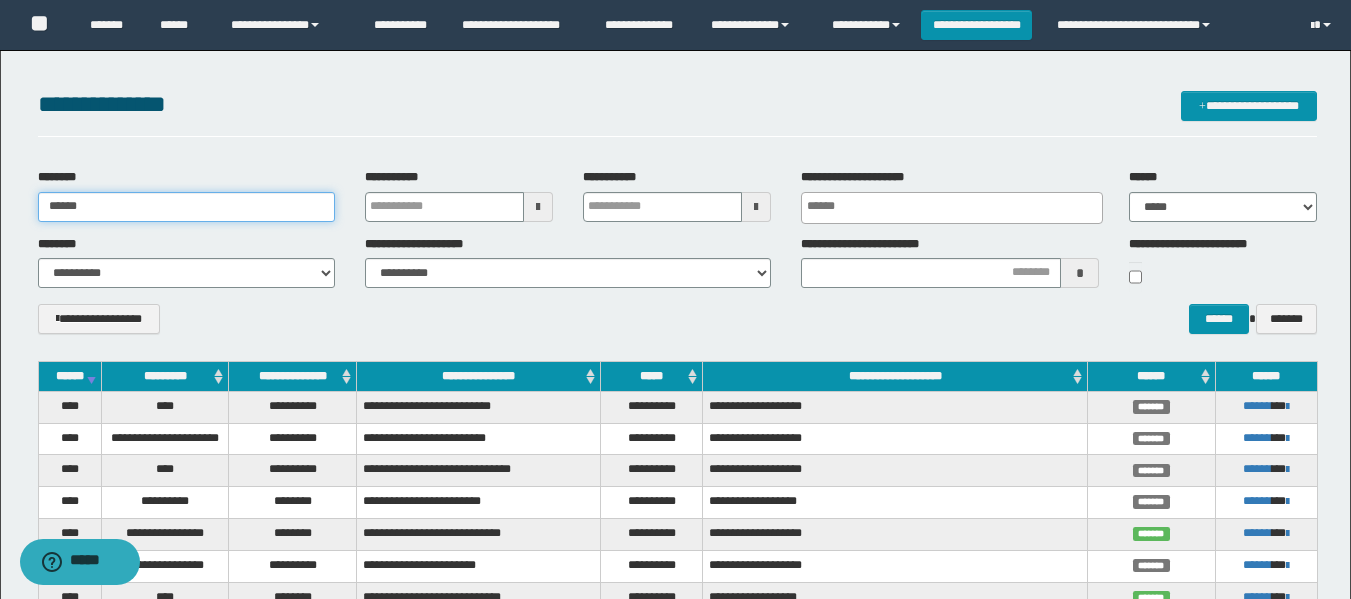 type on "******" 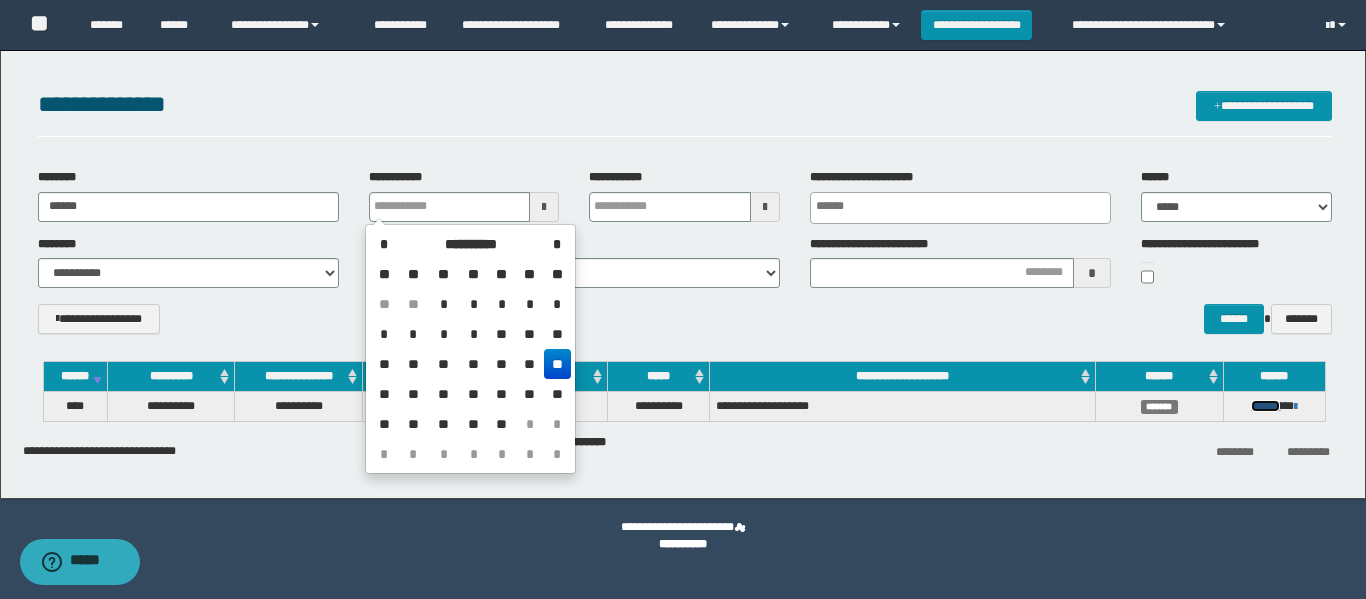 click on "******" at bounding box center [1265, 406] 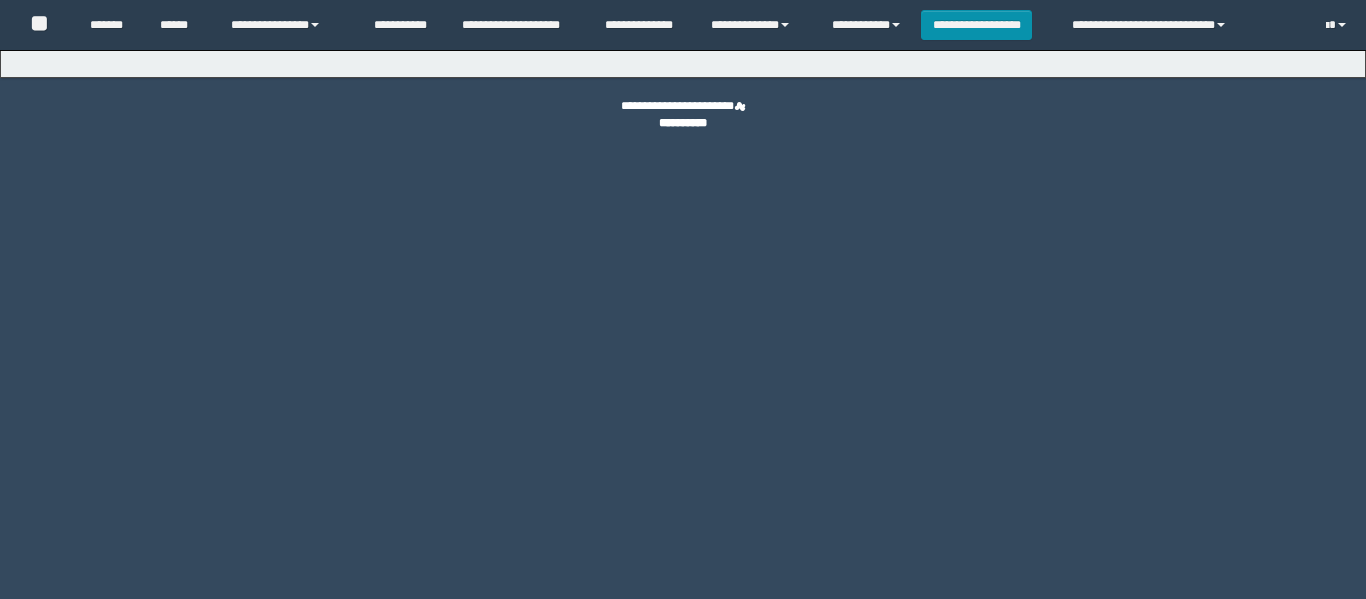scroll, scrollTop: 0, scrollLeft: 0, axis: both 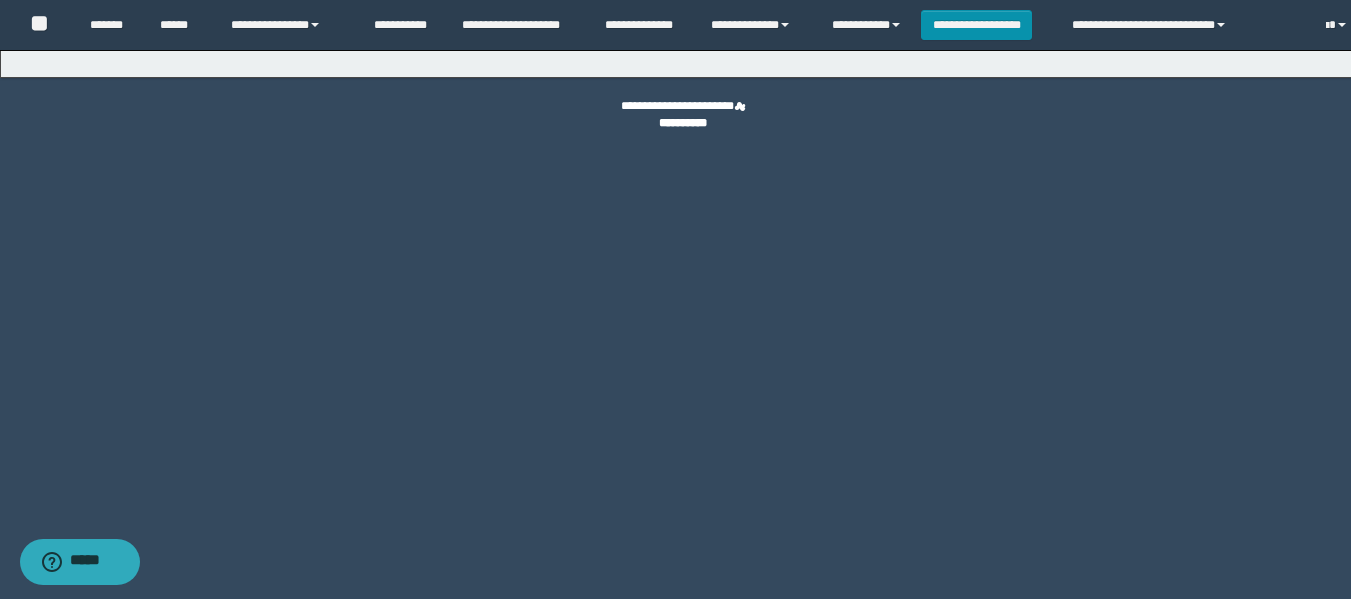 select on "****" 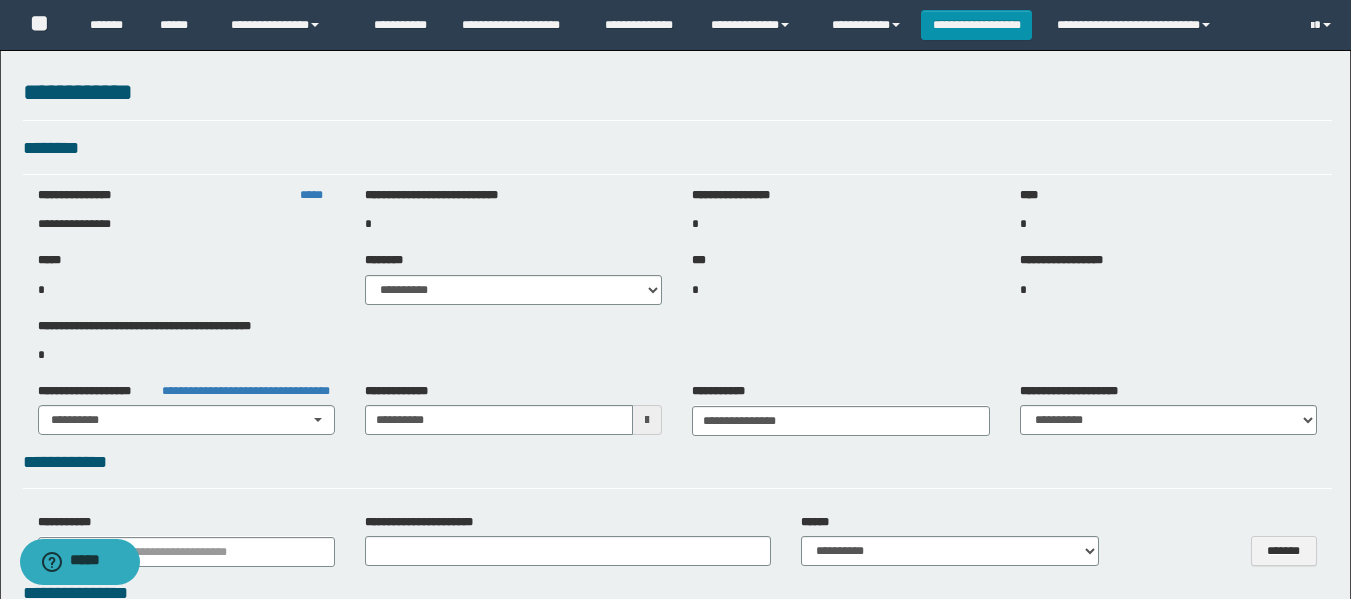 select on "***" 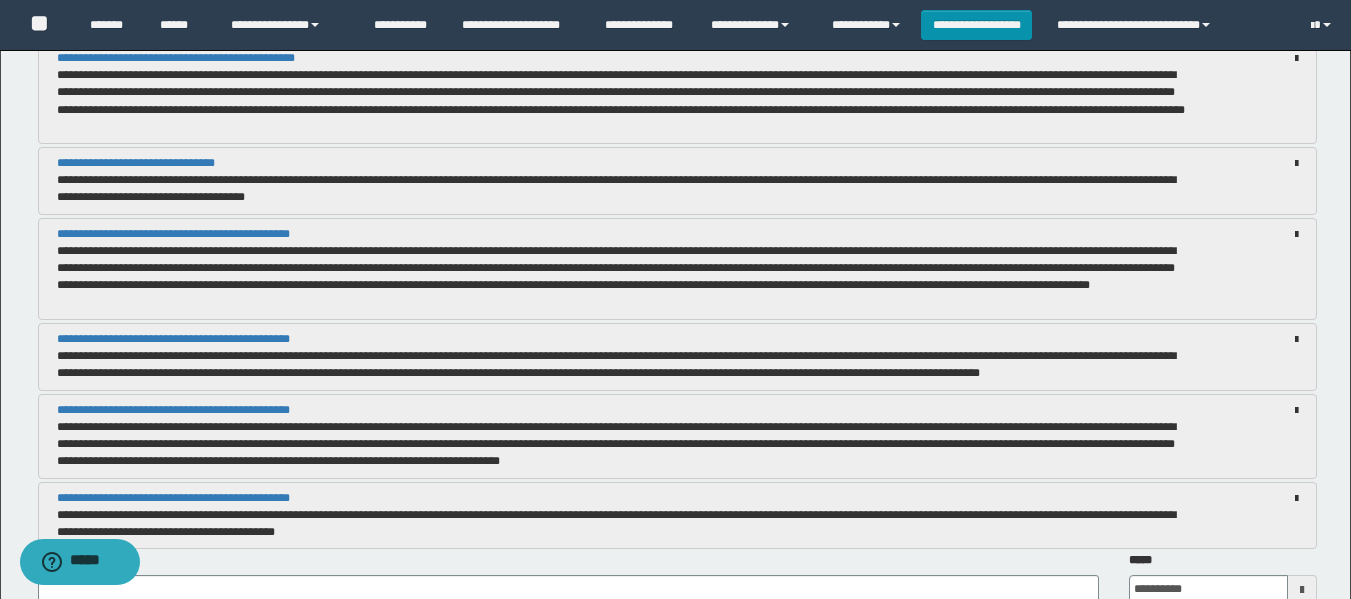 scroll, scrollTop: 2300, scrollLeft: 0, axis: vertical 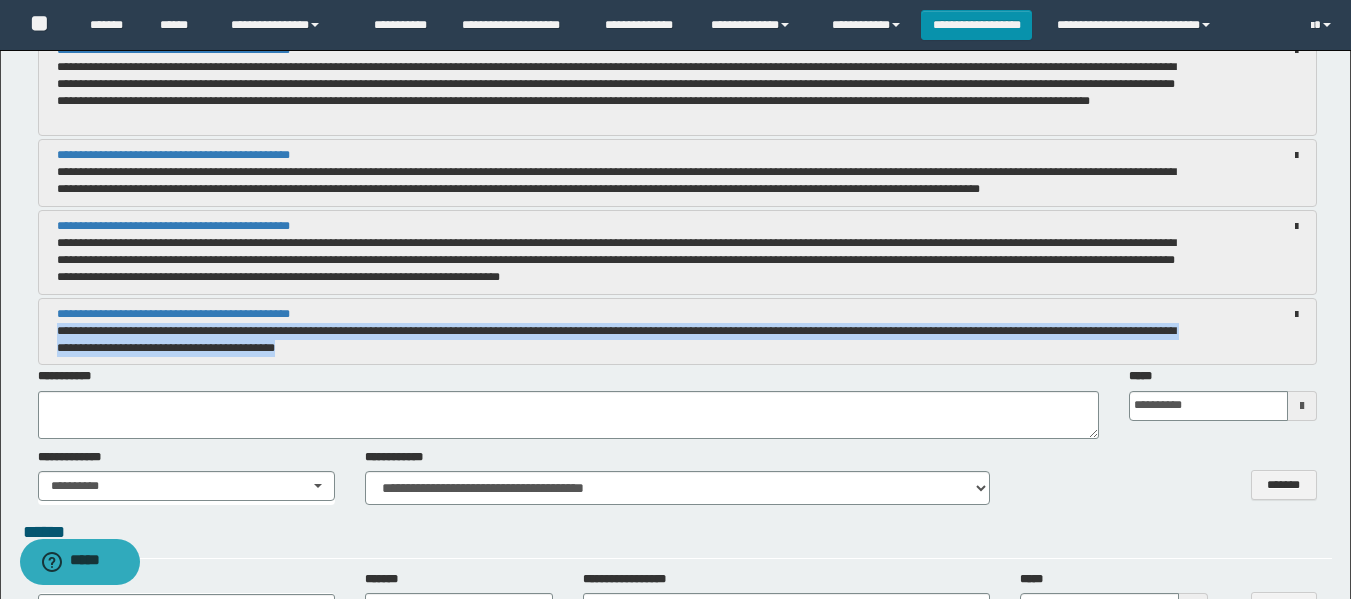 drag, startPoint x: 58, startPoint y: 333, endPoint x: 398, endPoint y: 364, distance: 341.4103 